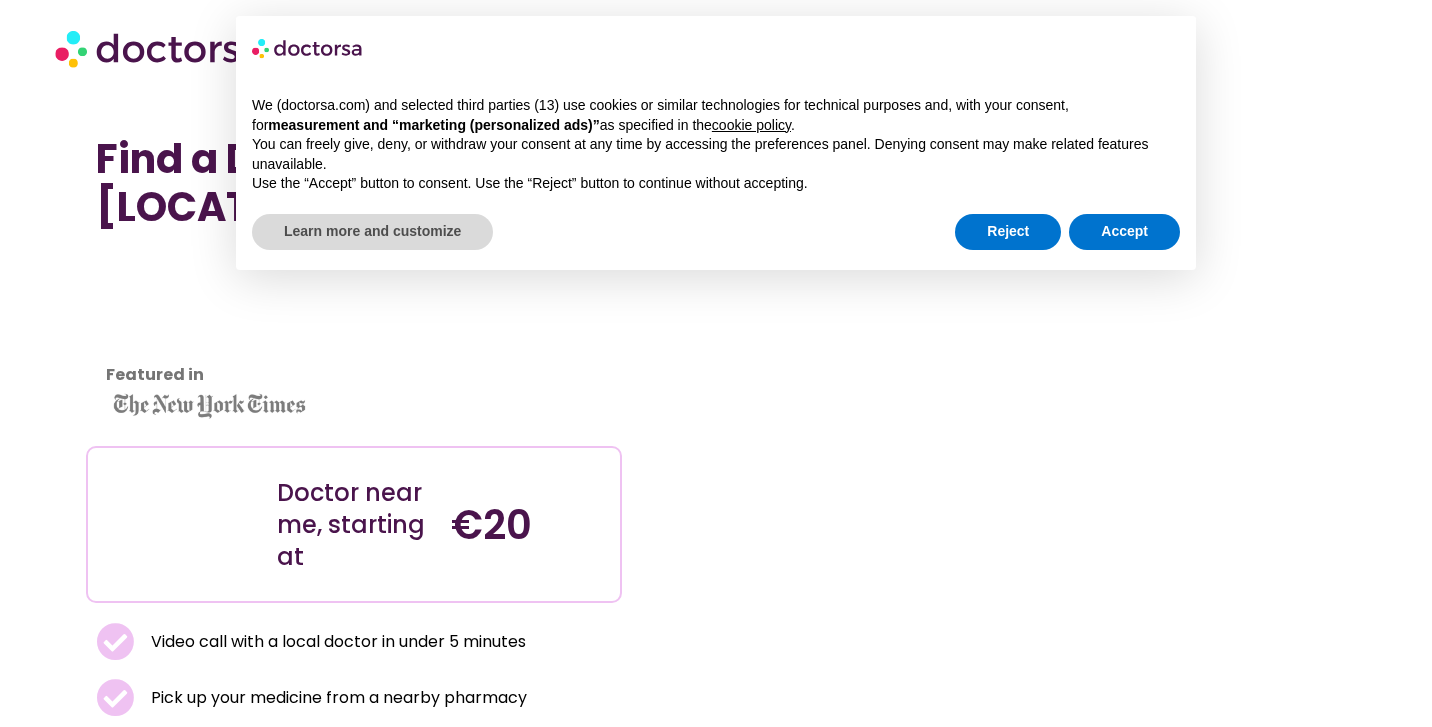 scroll, scrollTop: 0, scrollLeft: 0, axis: both 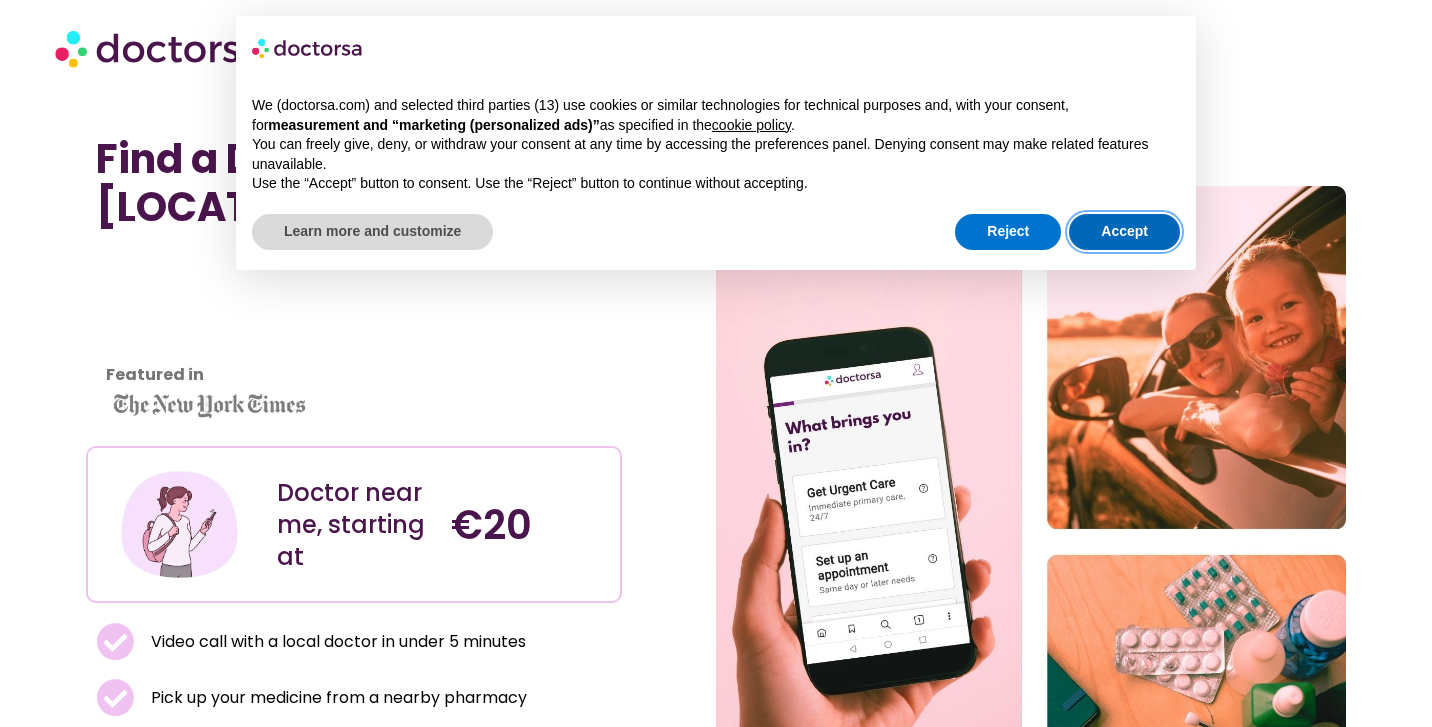 click on "Accept" at bounding box center (1124, 232) 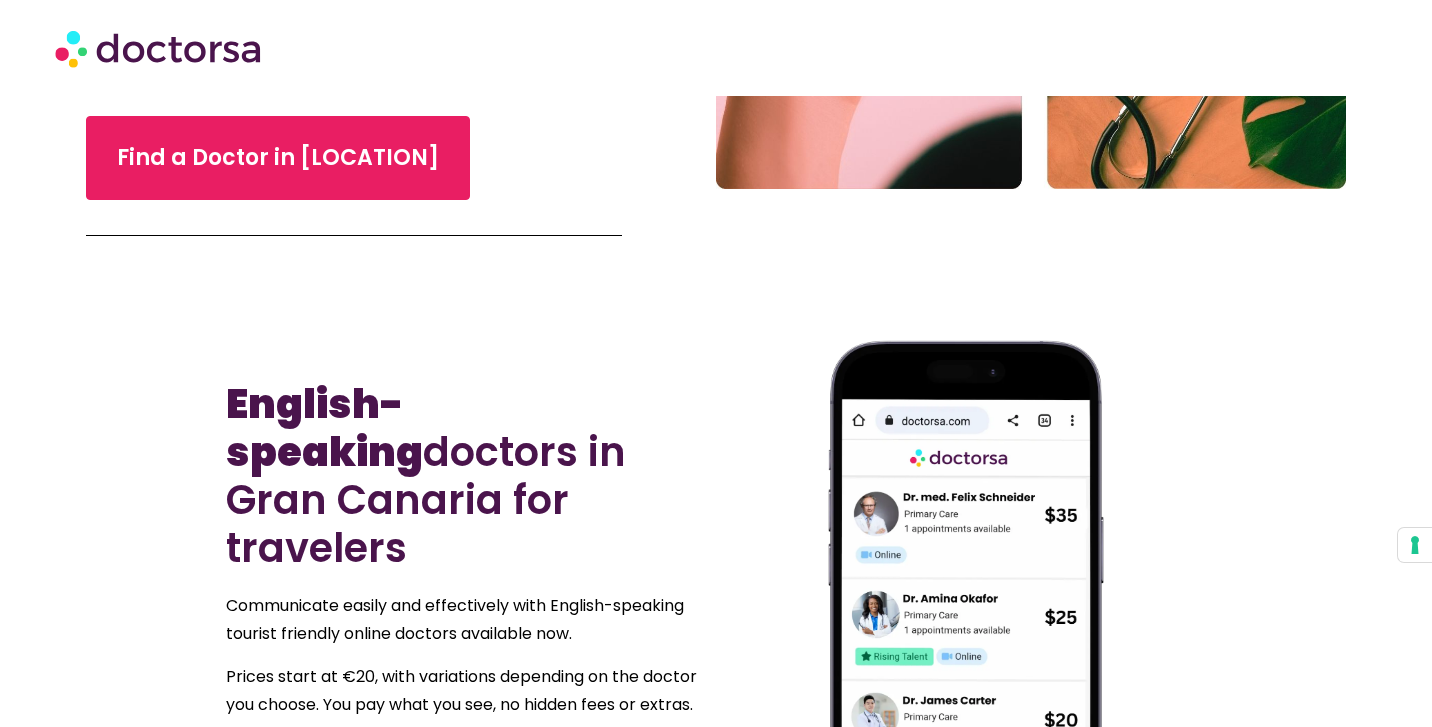 scroll, scrollTop: 700, scrollLeft: 0, axis: vertical 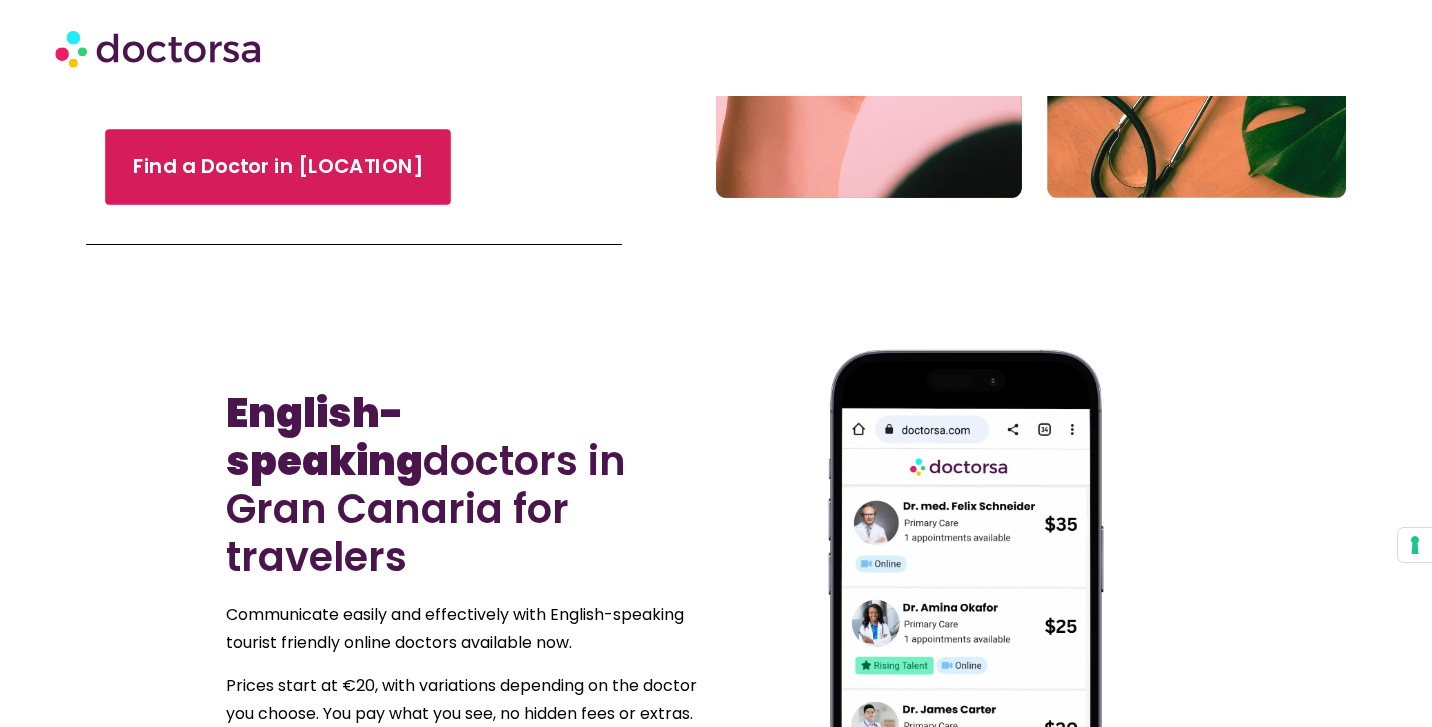 click on "Find a Doctor in Gran Canaria" at bounding box center (278, 167) 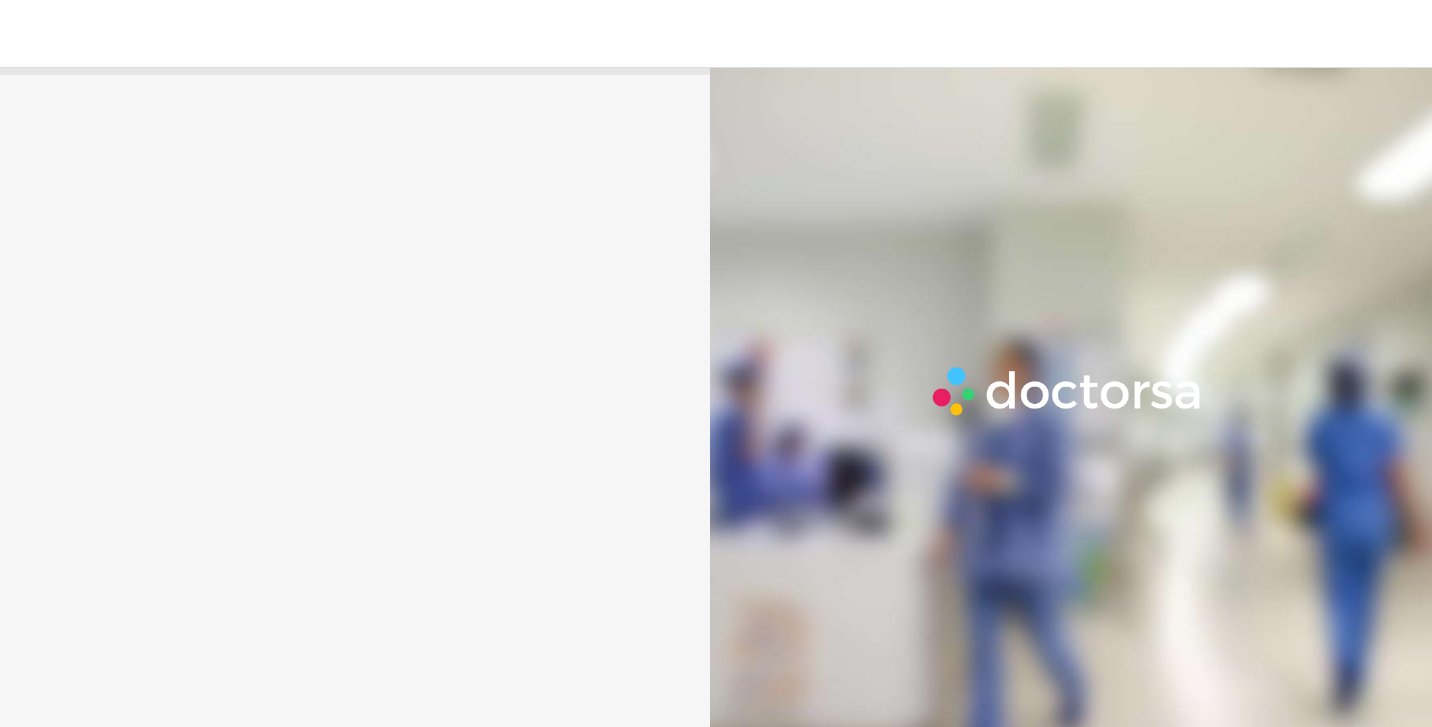 scroll, scrollTop: 0, scrollLeft: 0, axis: both 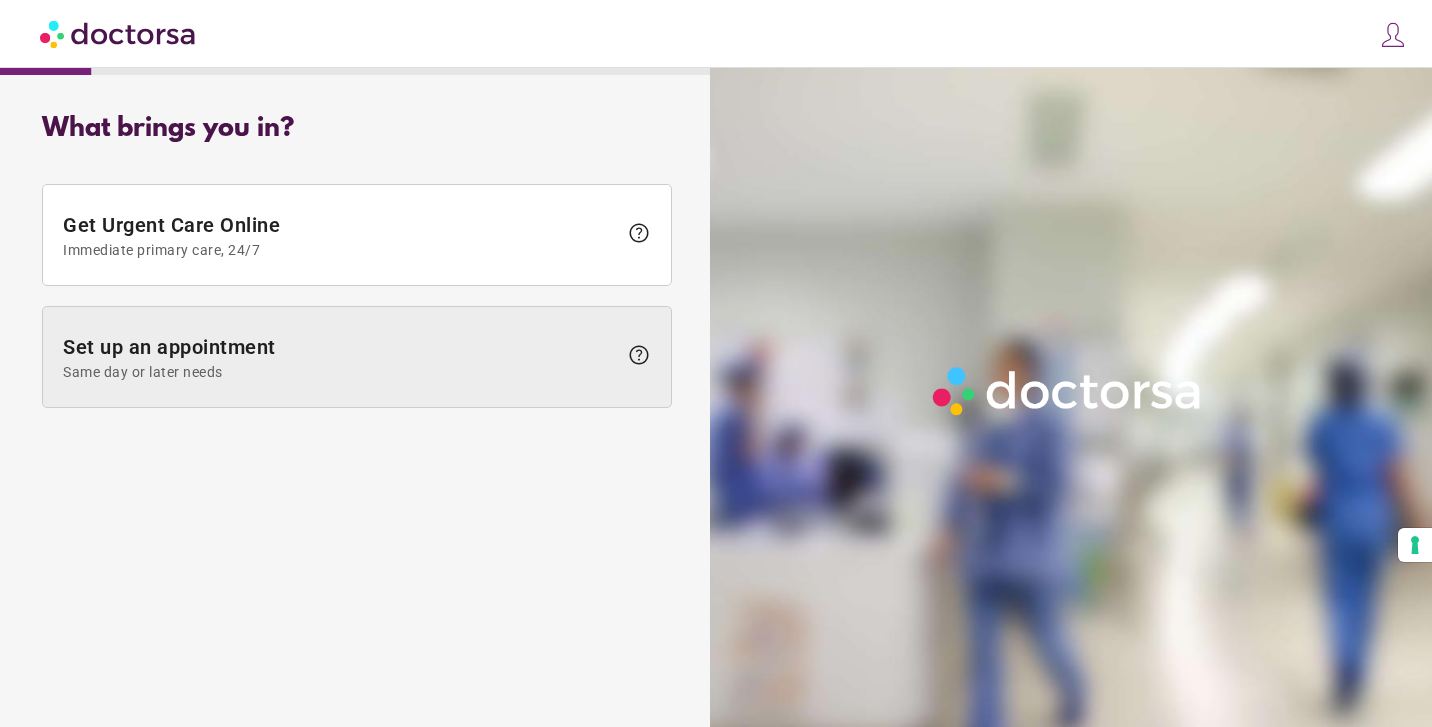 click at bounding box center (357, 357) 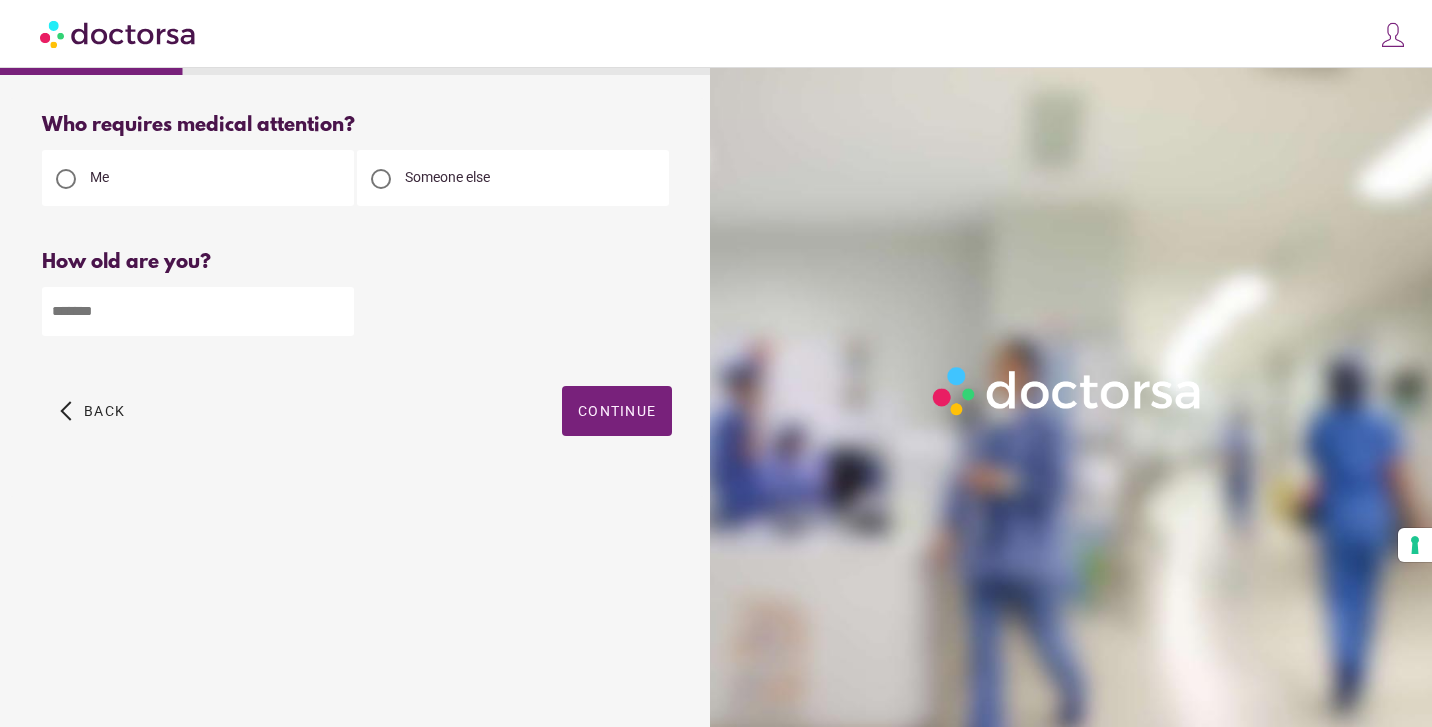 click on "Someone else" at bounding box center [447, 177] 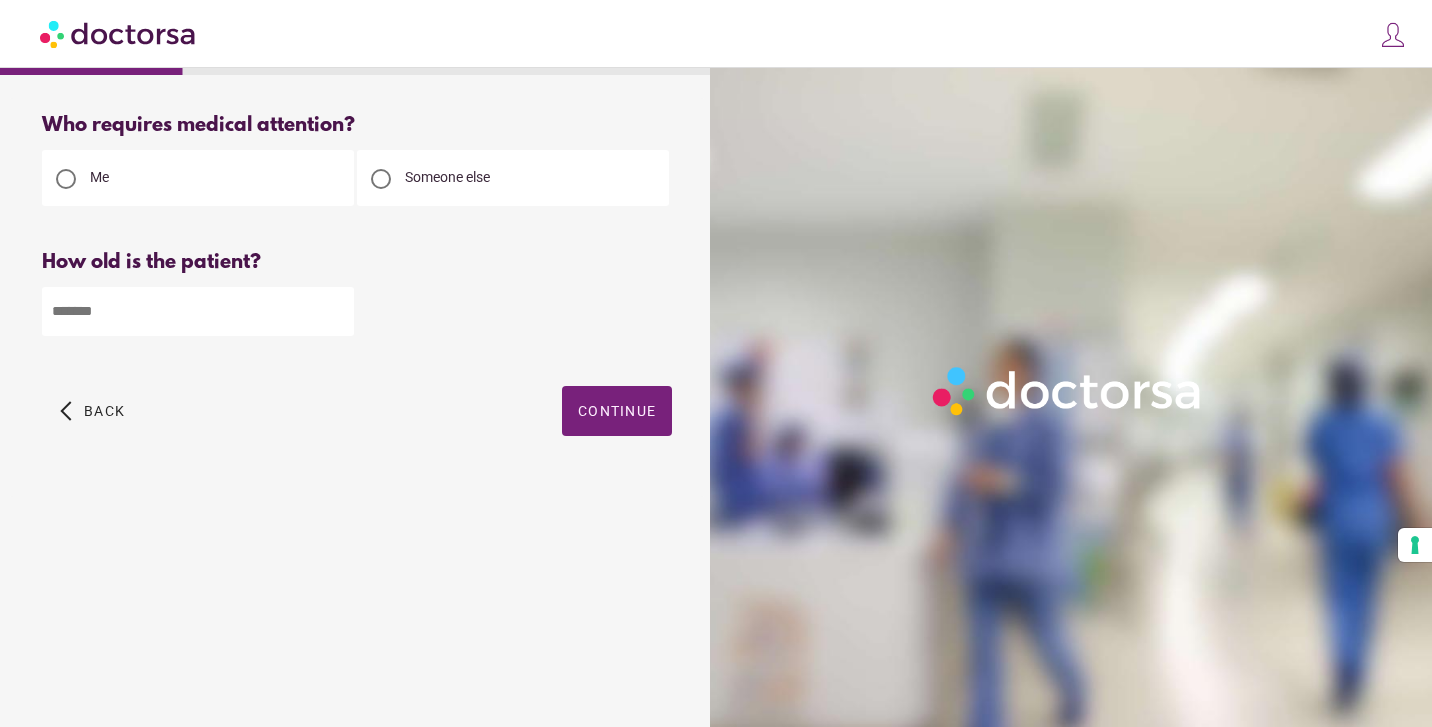 click at bounding box center (198, 311) 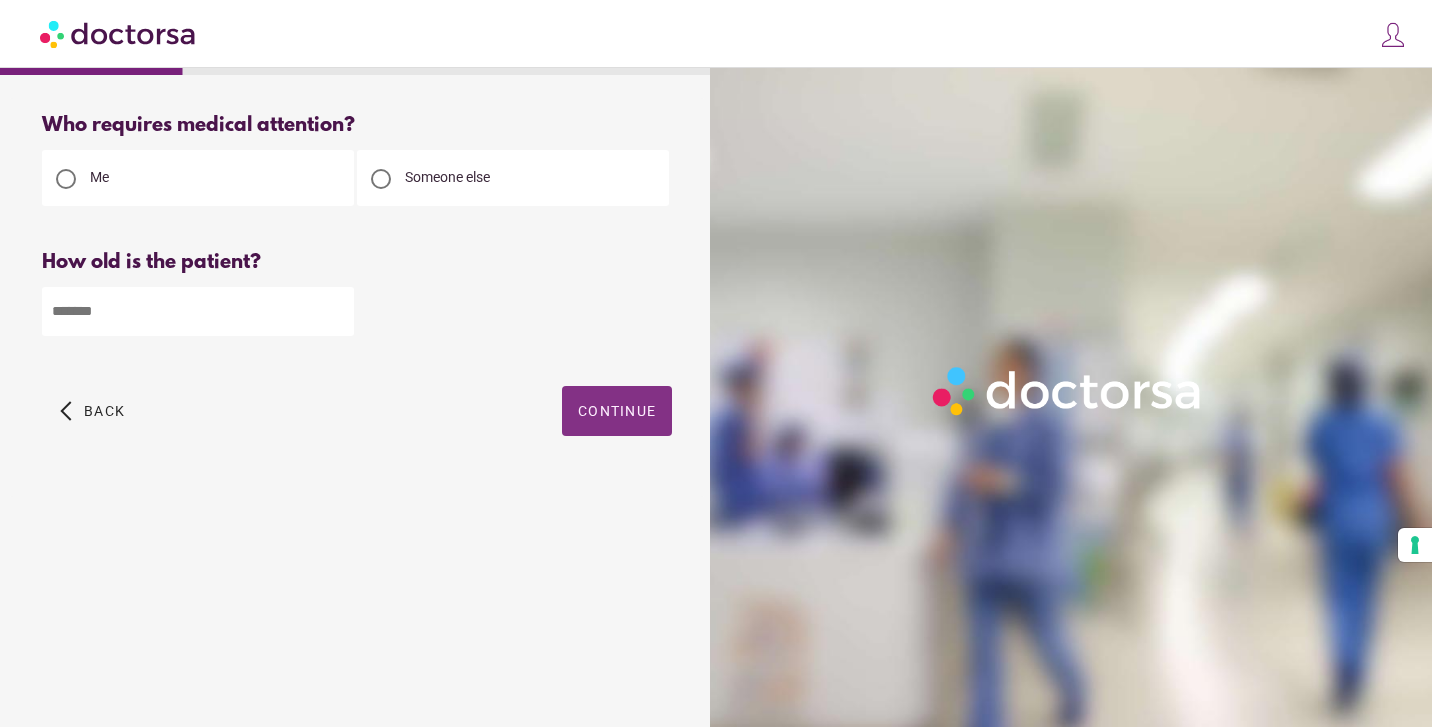 click on "Continue" at bounding box center [617, 411] 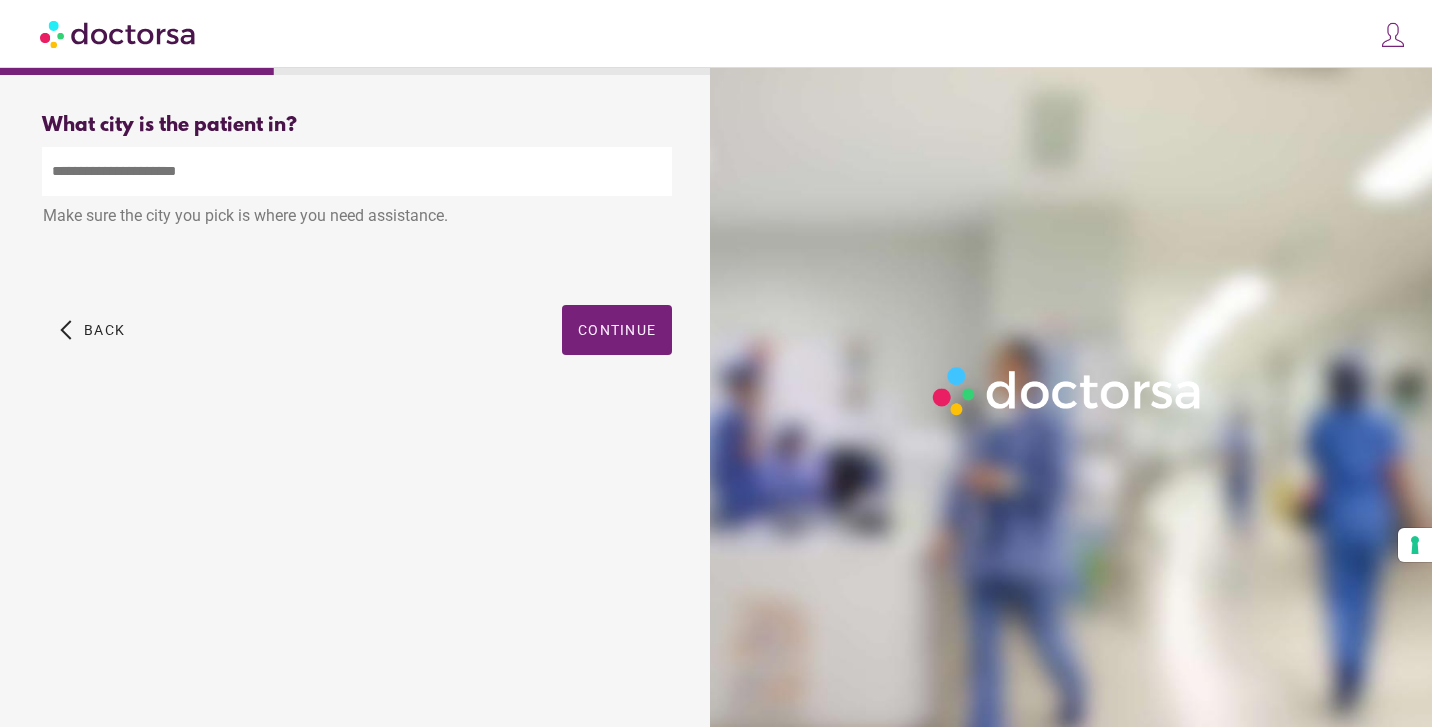 click at bounding box center [357, 171] 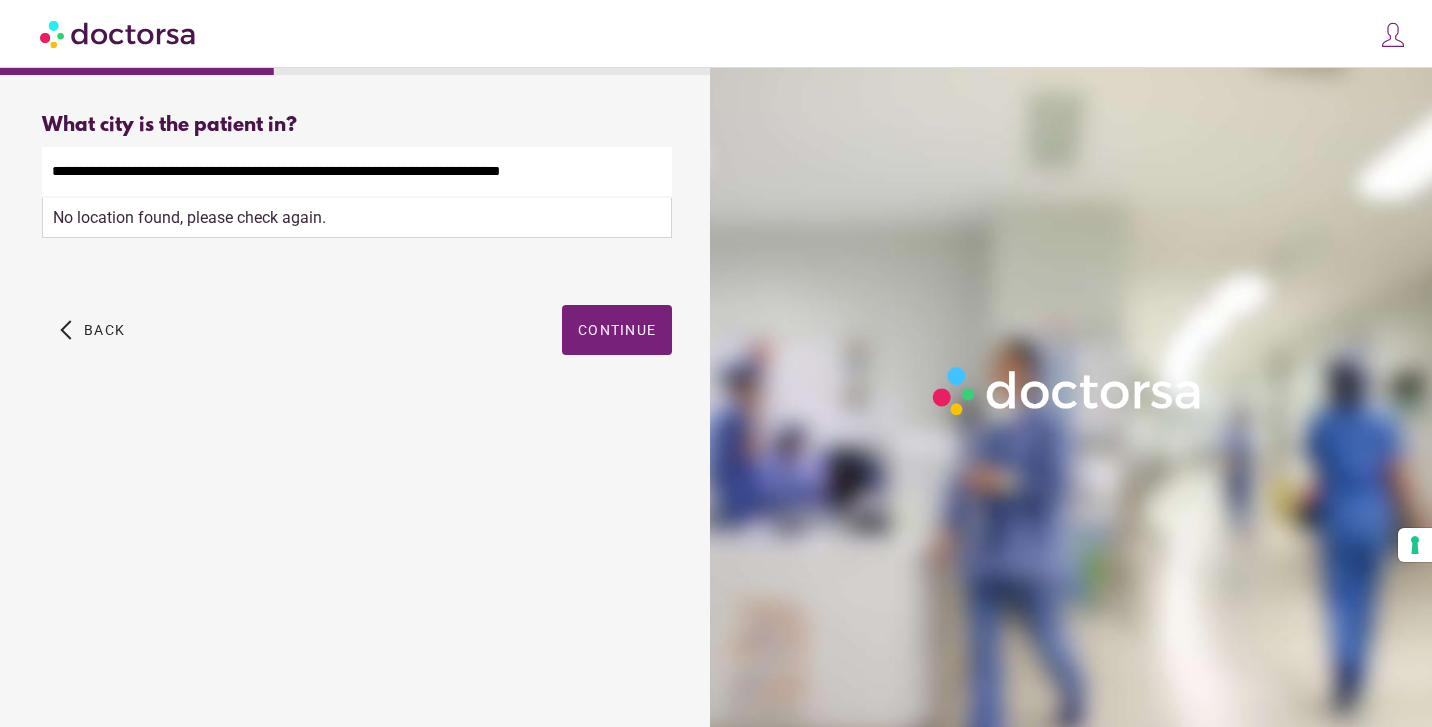 drag, startPoint x: 258, startPoint y: 166, endPoint x: 0, endPoint y: 163, distance: 258.01746 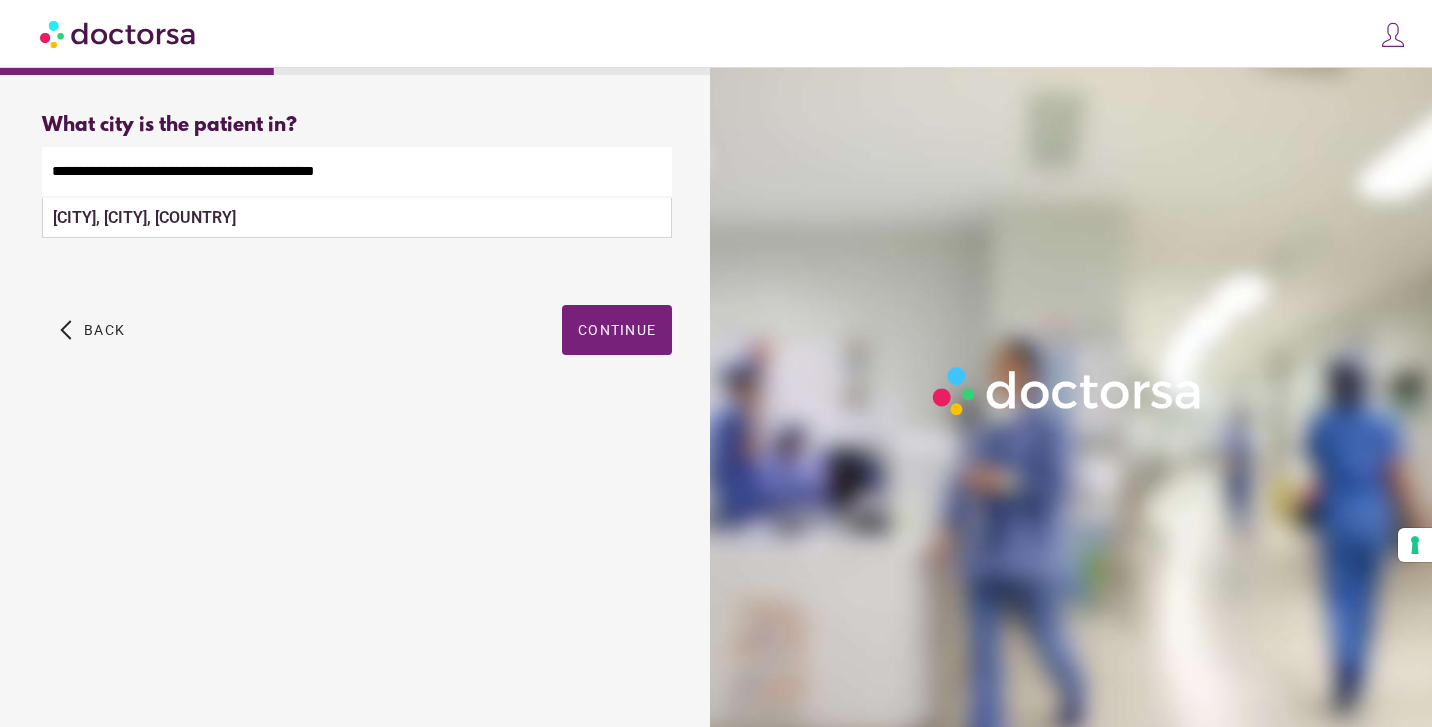 click at bounding box center (716, 727) 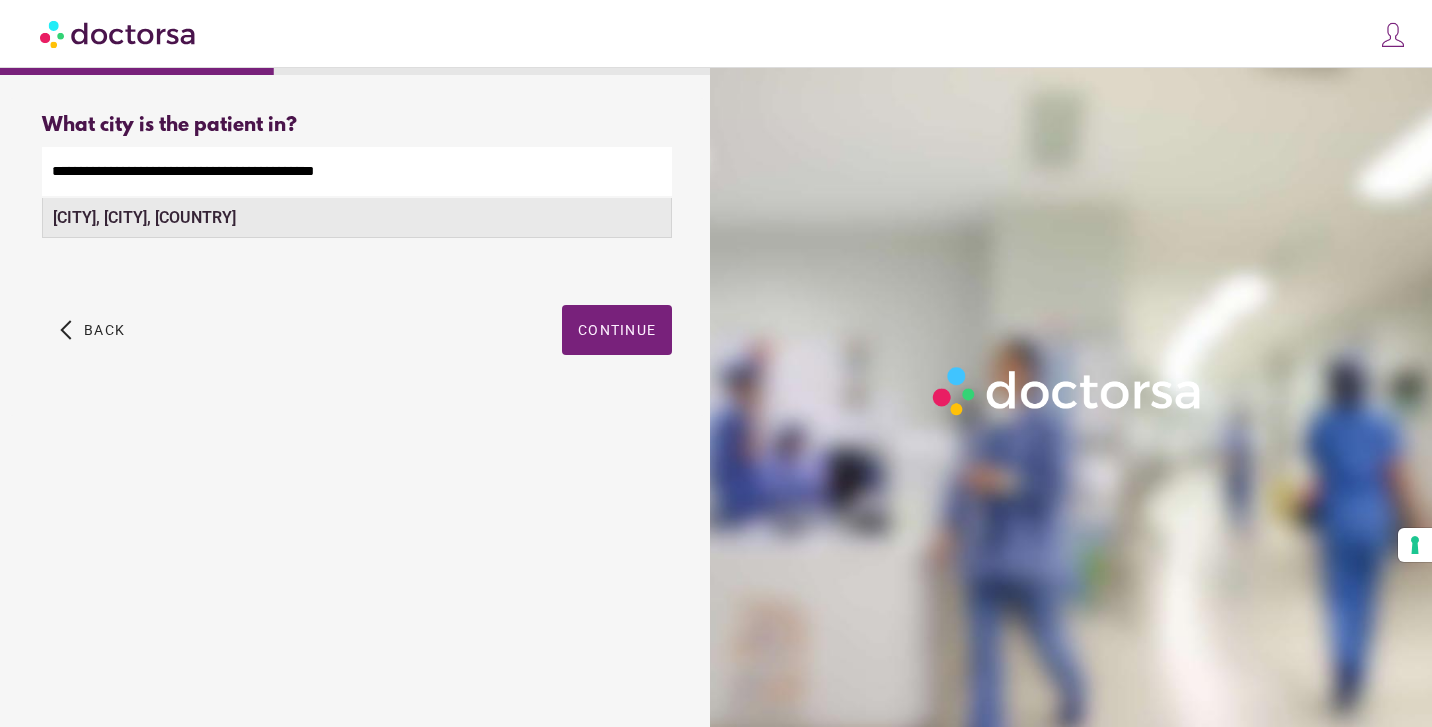 click on "San Bartolomé de Tirajana, Las Palmas, Spain" at bounding box center [144, 217] 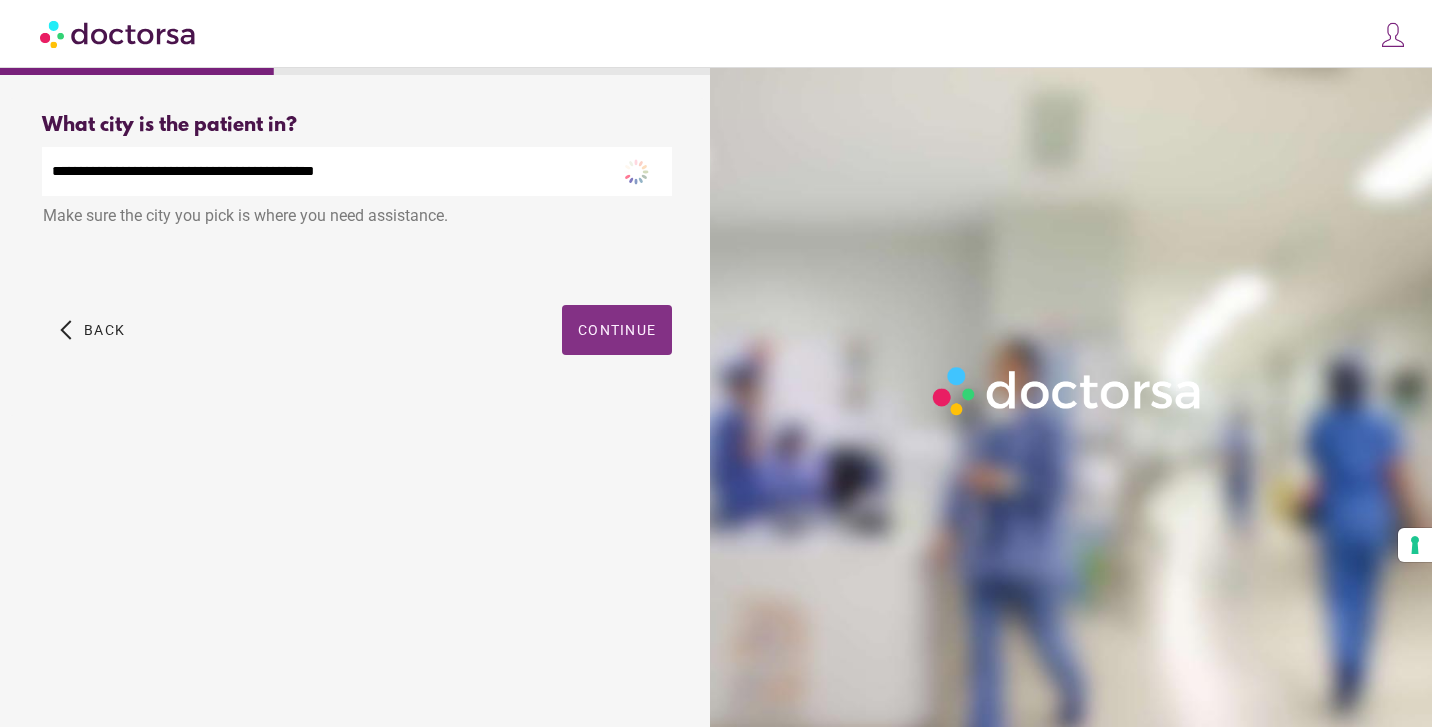 click on "Continue" at bounding box center (617, 330) 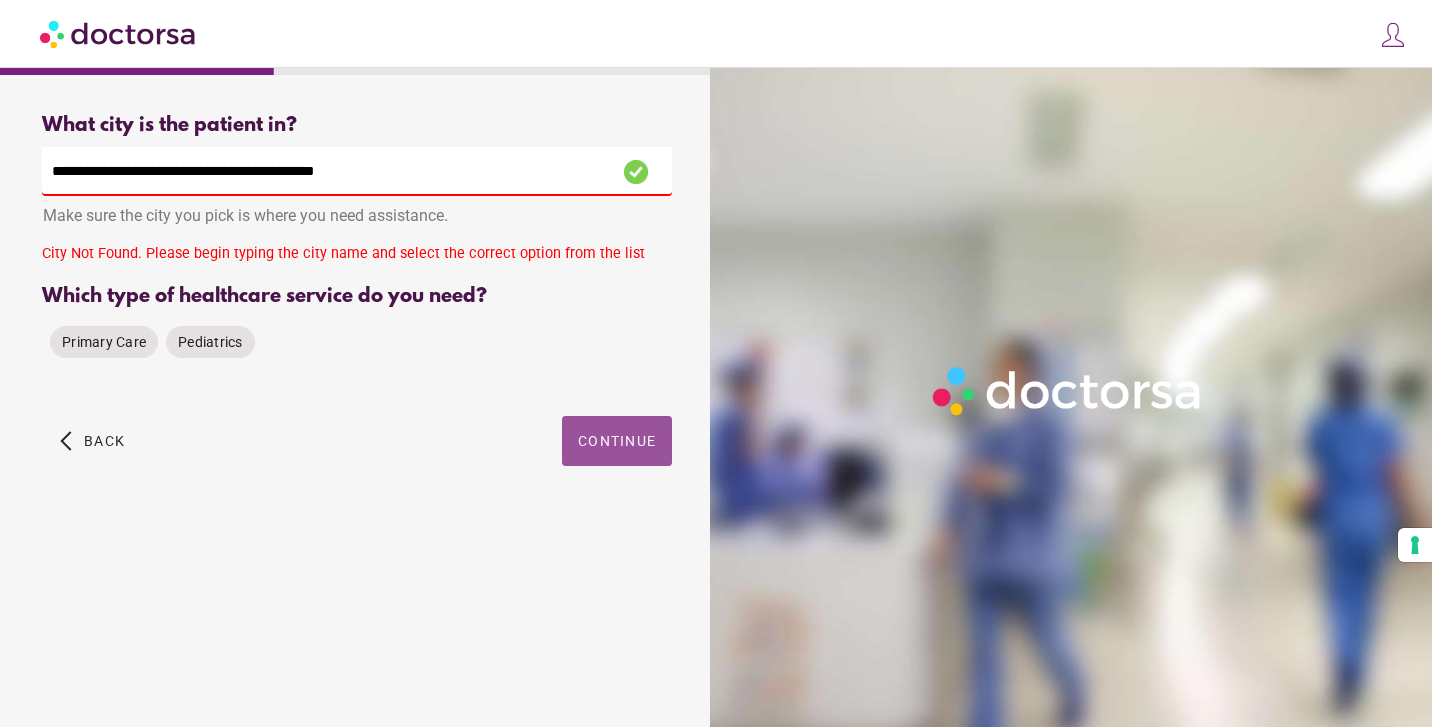 click on "**********" at bounding box center [357, 171] 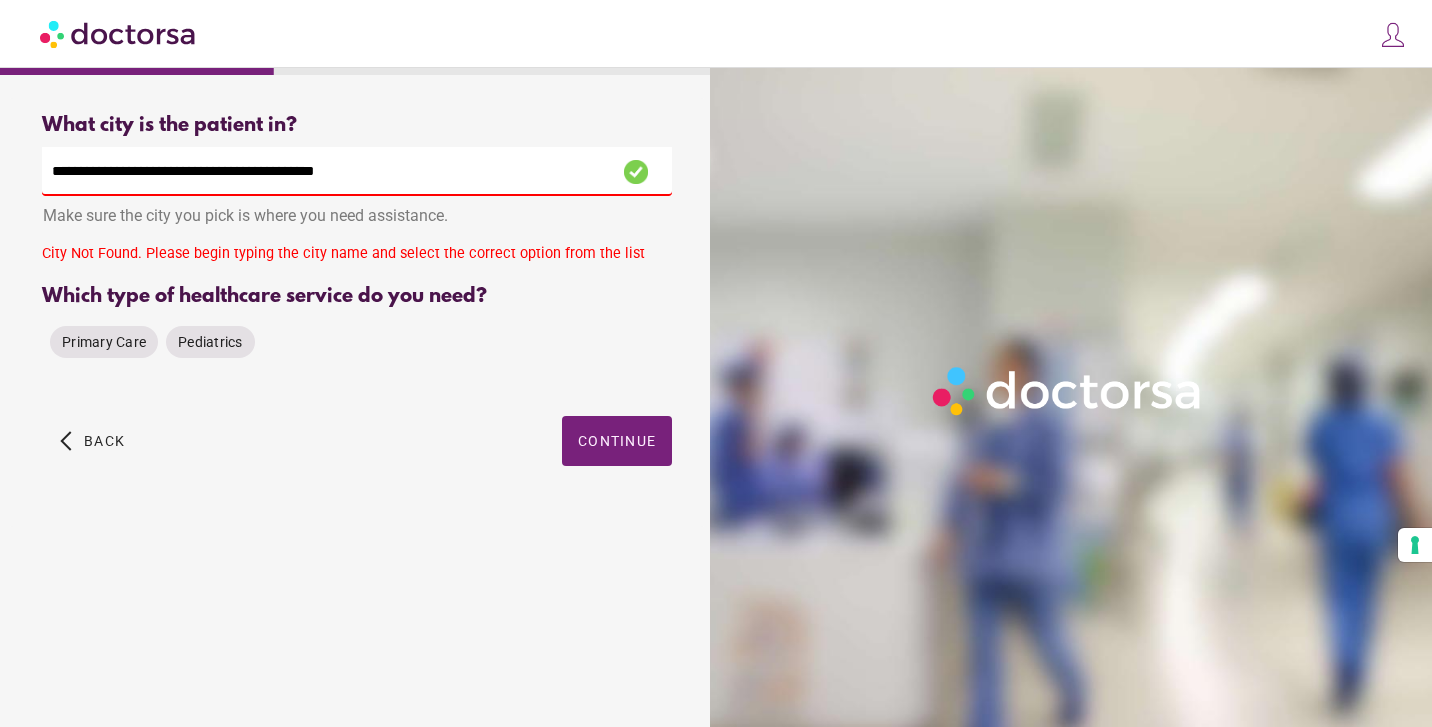 drag, startPoint x: 228, startPoint y: 166, endPoint x: 0, endPoint y: 174, distance: 228.1403 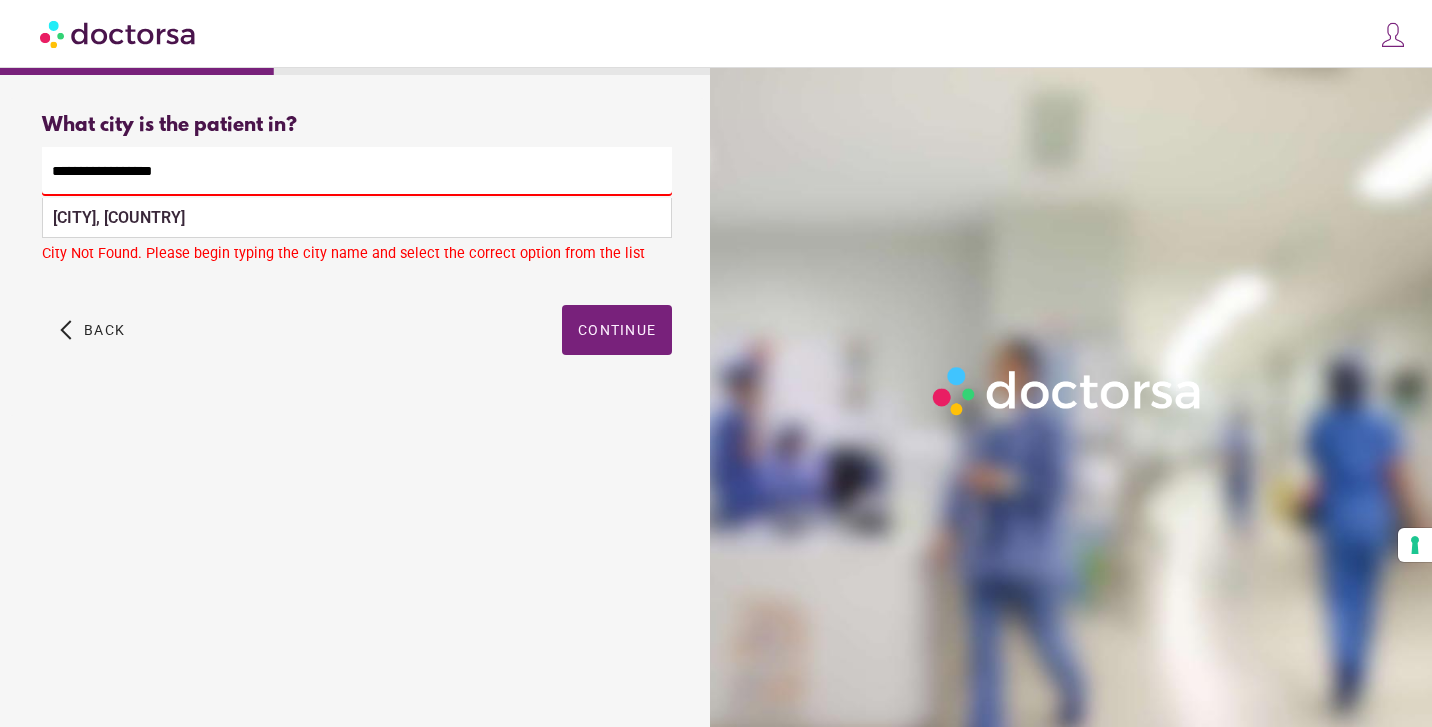 click at bounding box center [716, 727] 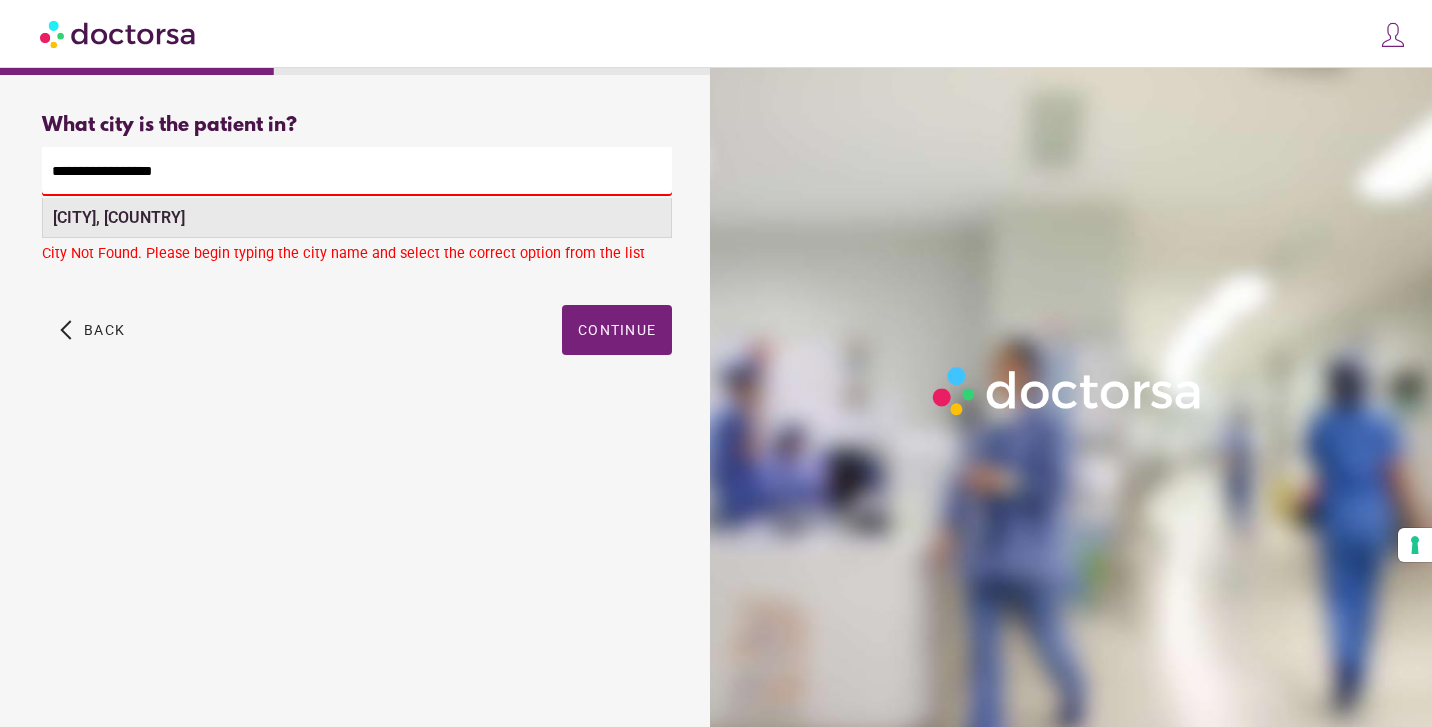 type on "**********" 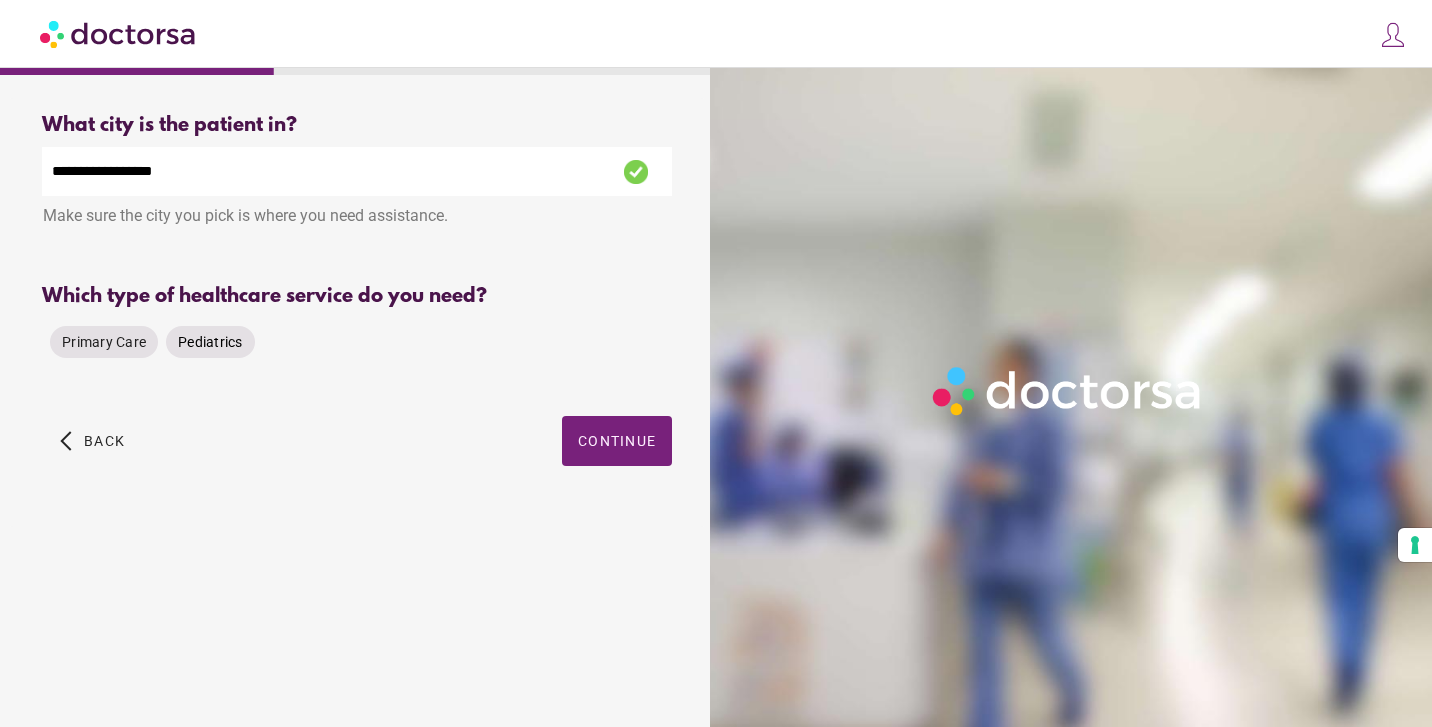click on "Pediatrics" at bounding box center (210, 342) 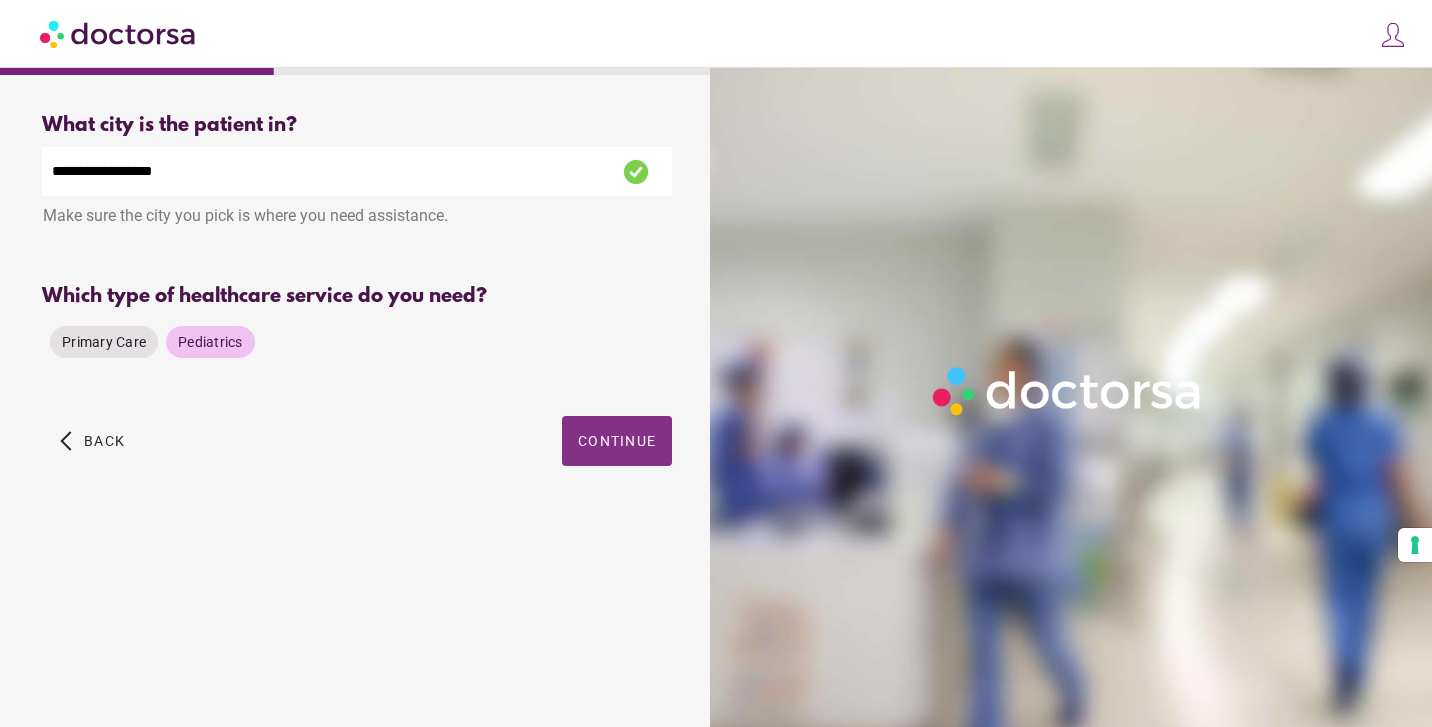 click at bounding box center [617, 441] 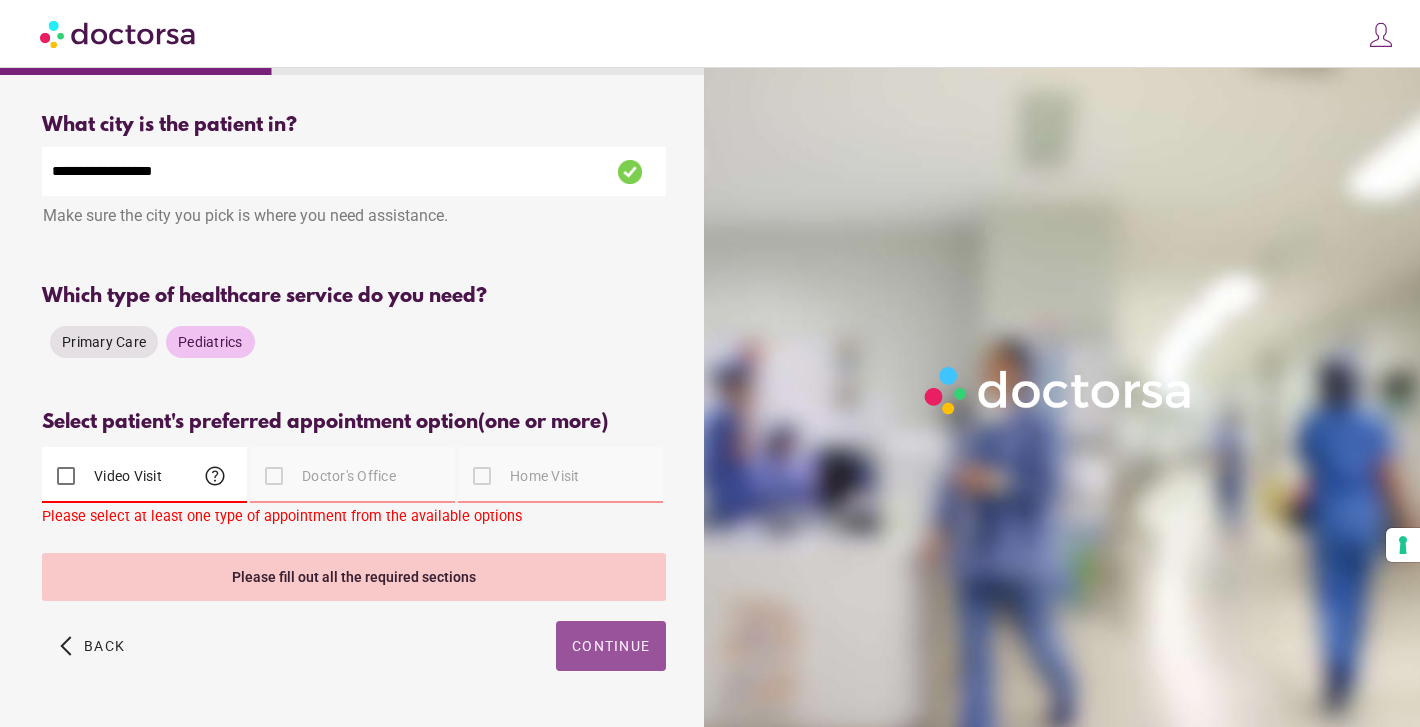 click on "Doctor's Office" at bounding box center [347, 476] 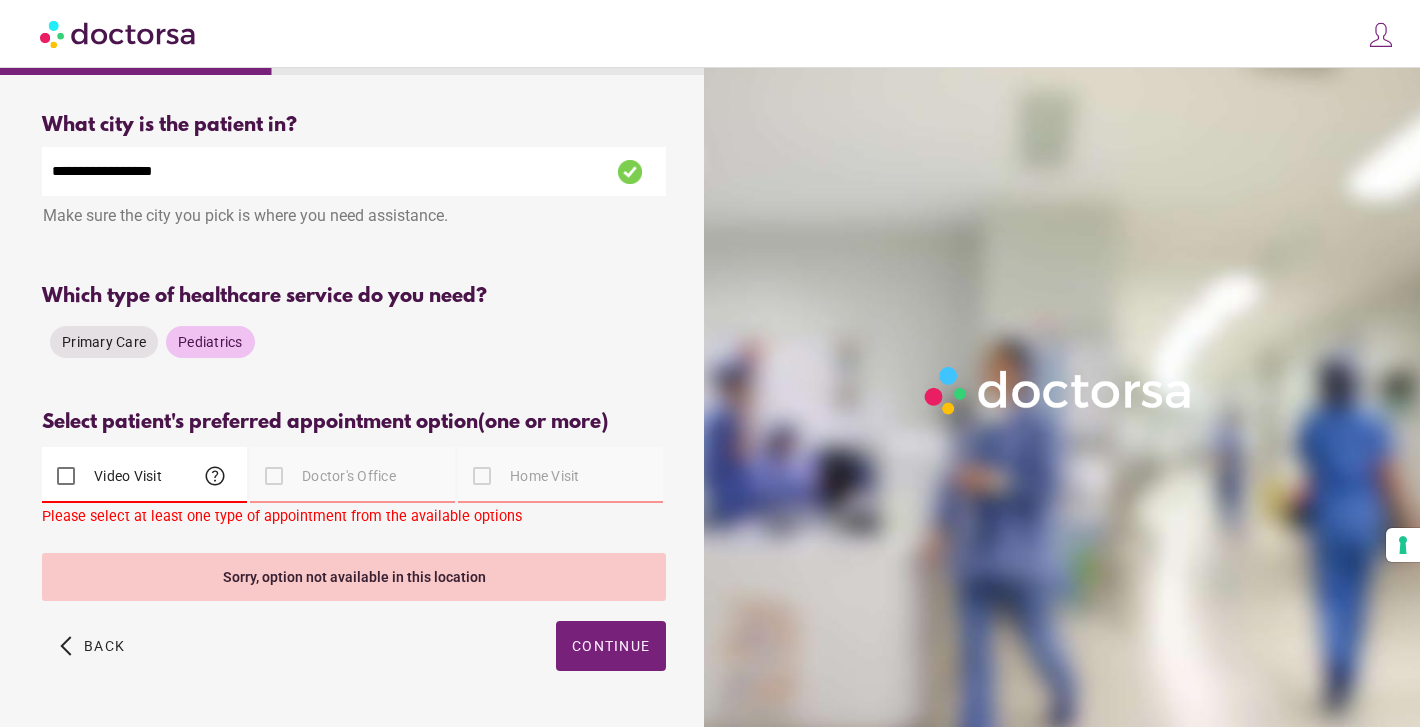 click at bounding box center [274, 476] 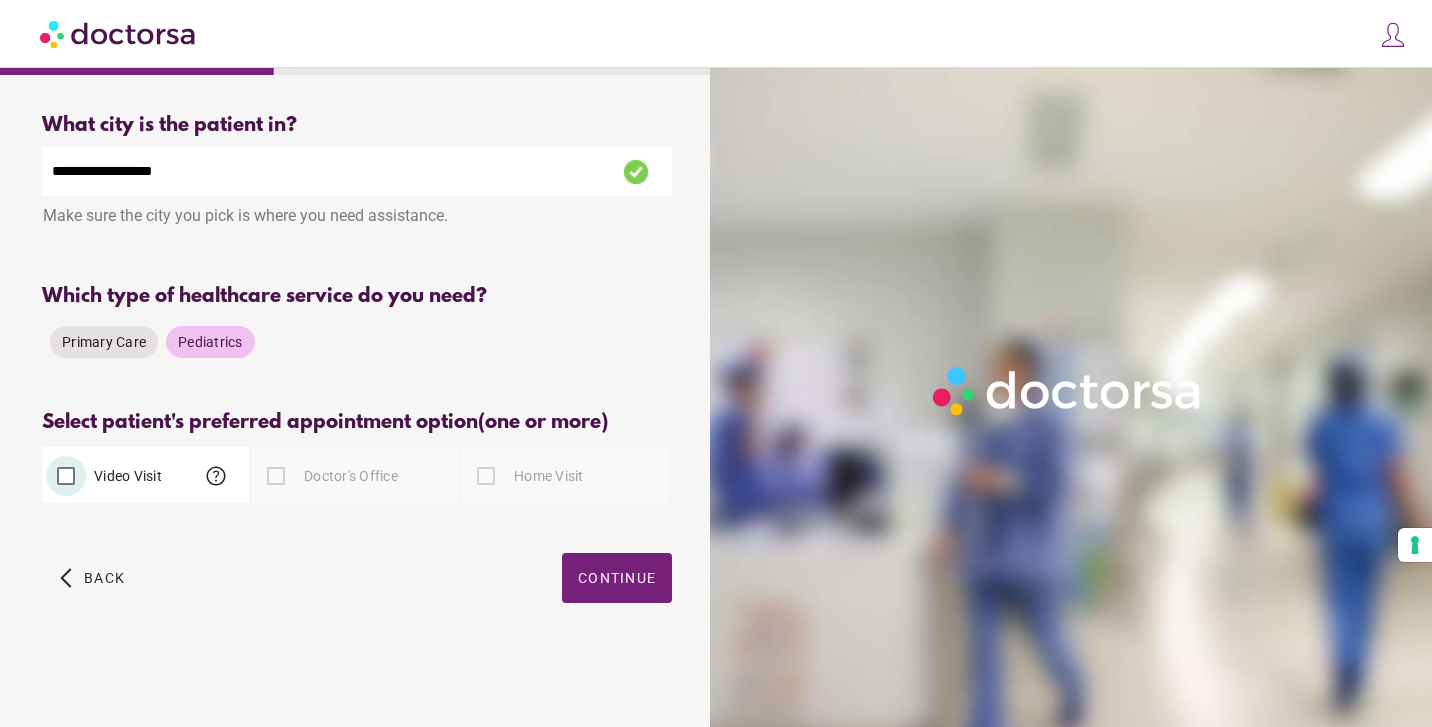 click at bounding box center [276, 476] 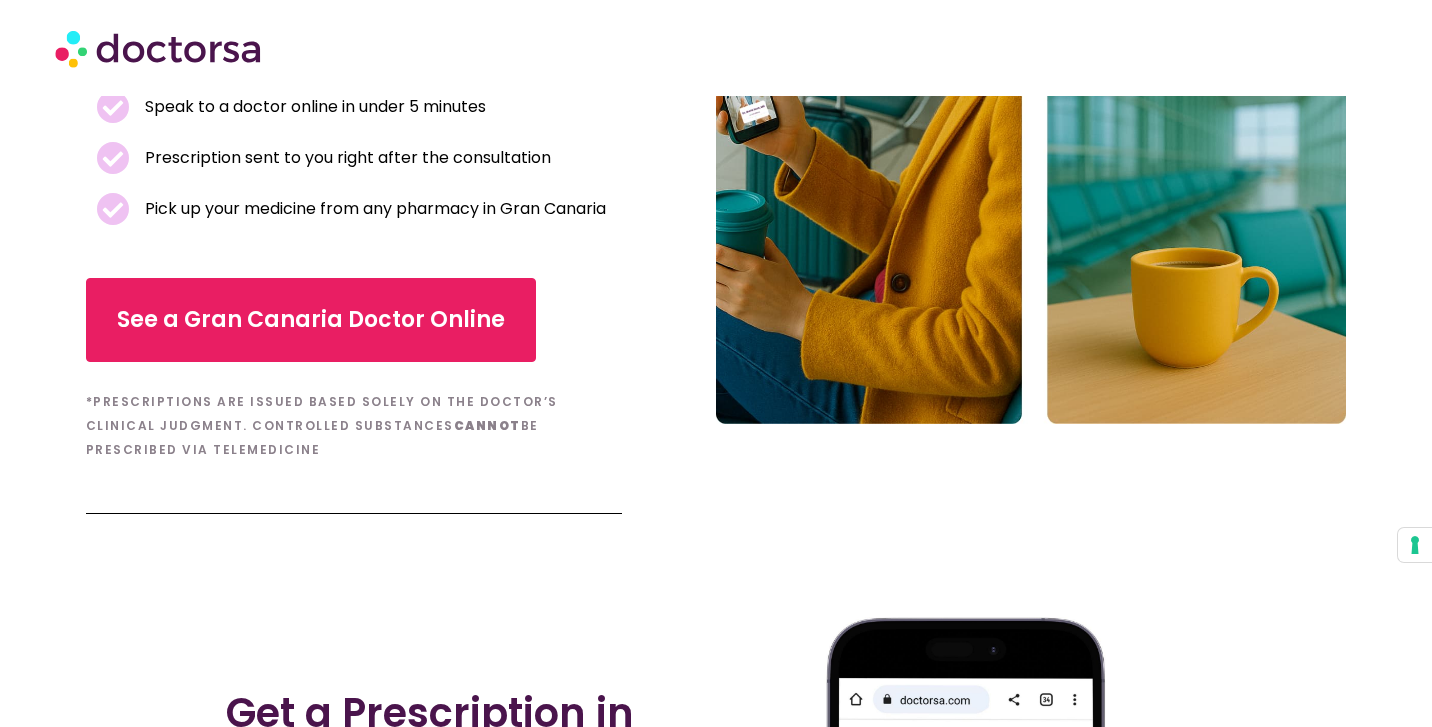 scroll, scrollTop: 519, scrollLeft: 0, axis: vertical 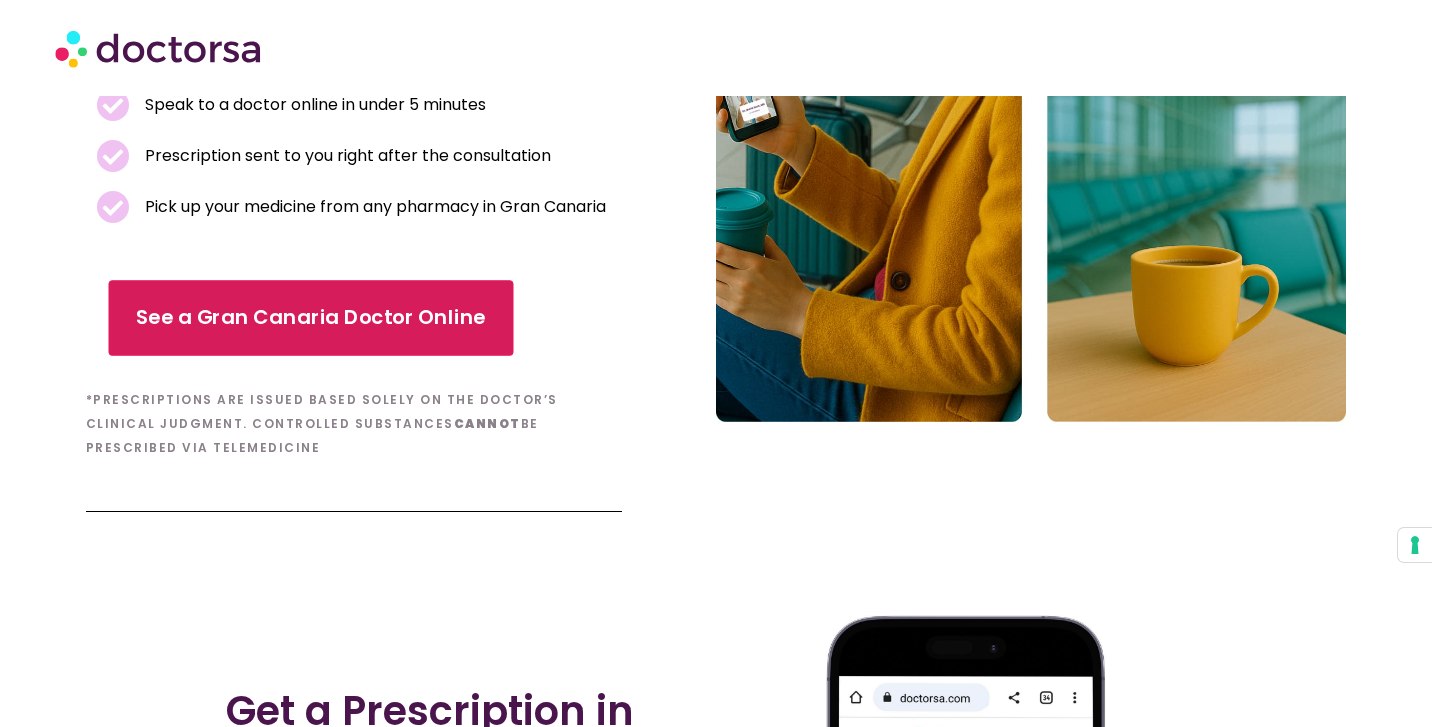 click on "See a Gran Canaria Doctor Online" at bounding box center (310, 317) 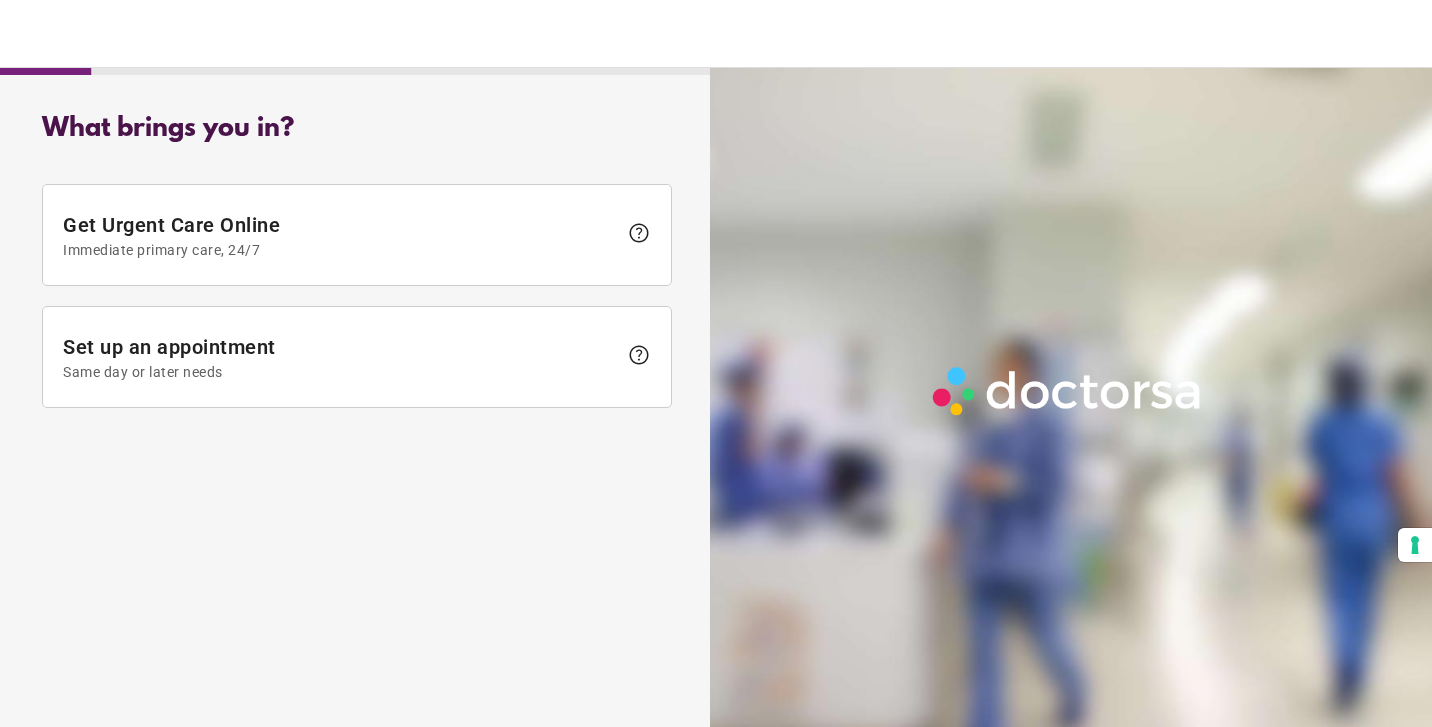 scroll, scrollTop: 0, scrollLeft: 0, axis: both 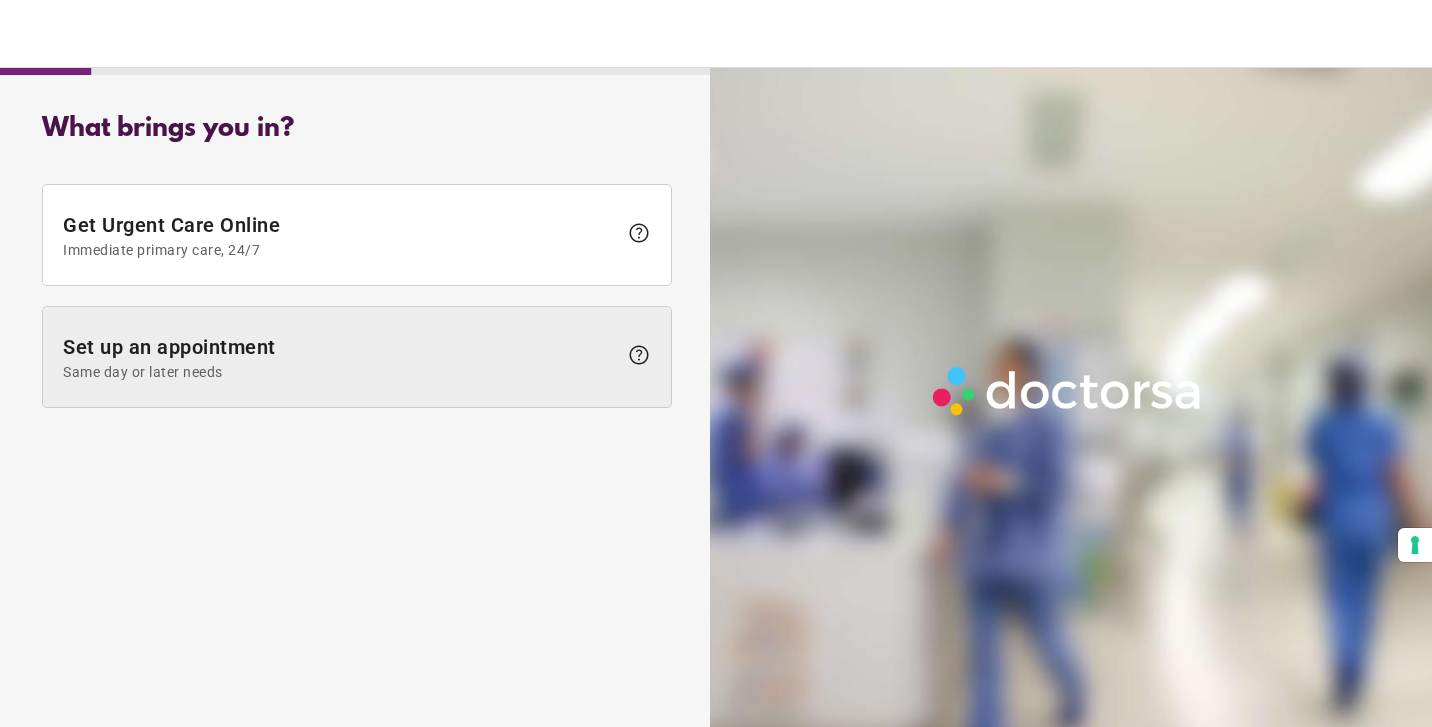 click on "Same day or later needs" at bounding box center (340, 372) 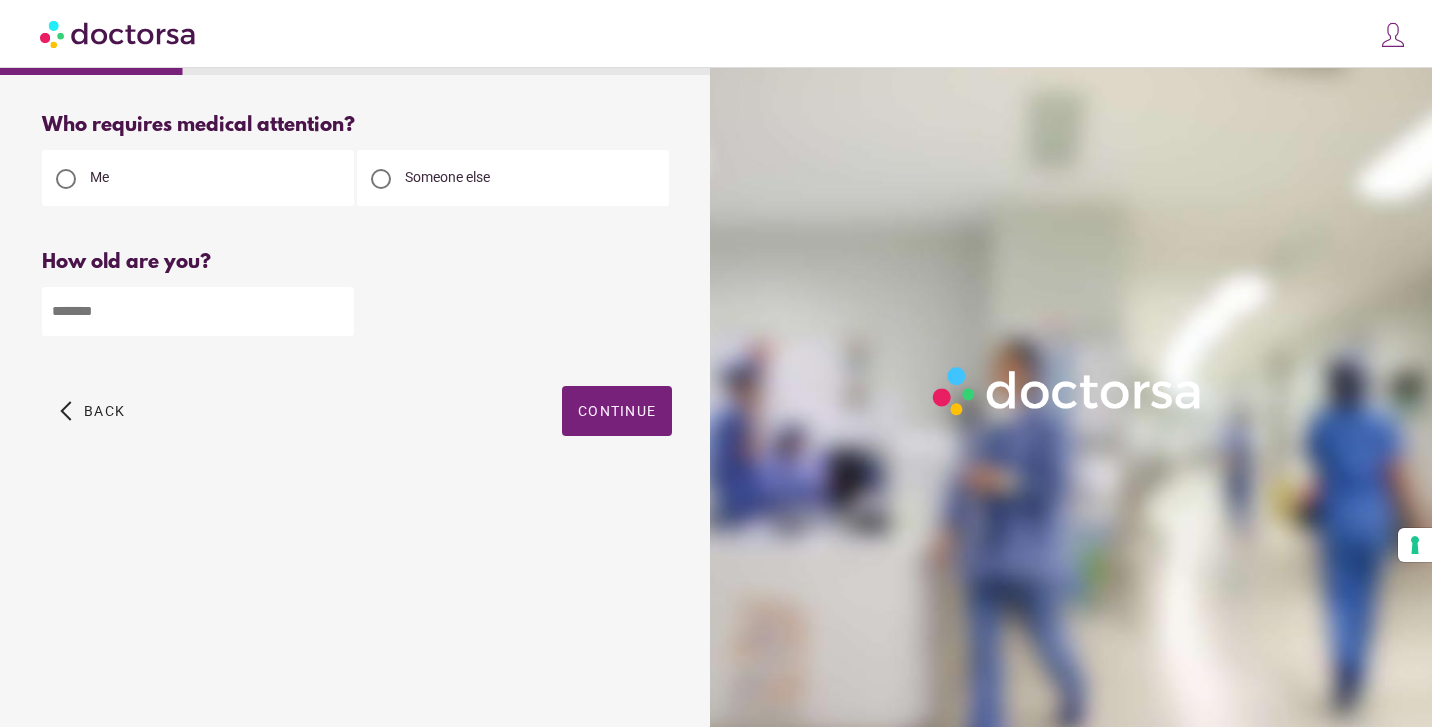 click on "Someone else" at bounding box center [513, 178] 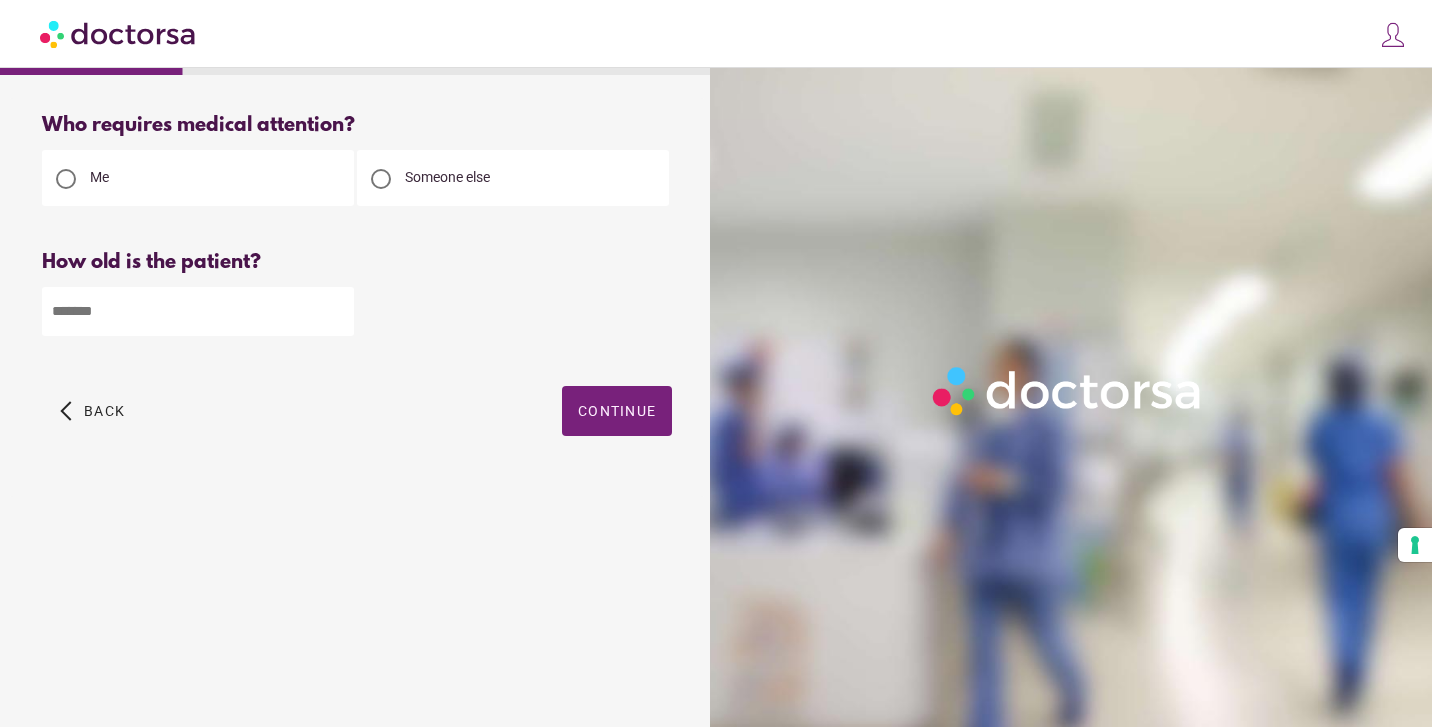 click at bounding box center [198, 311] 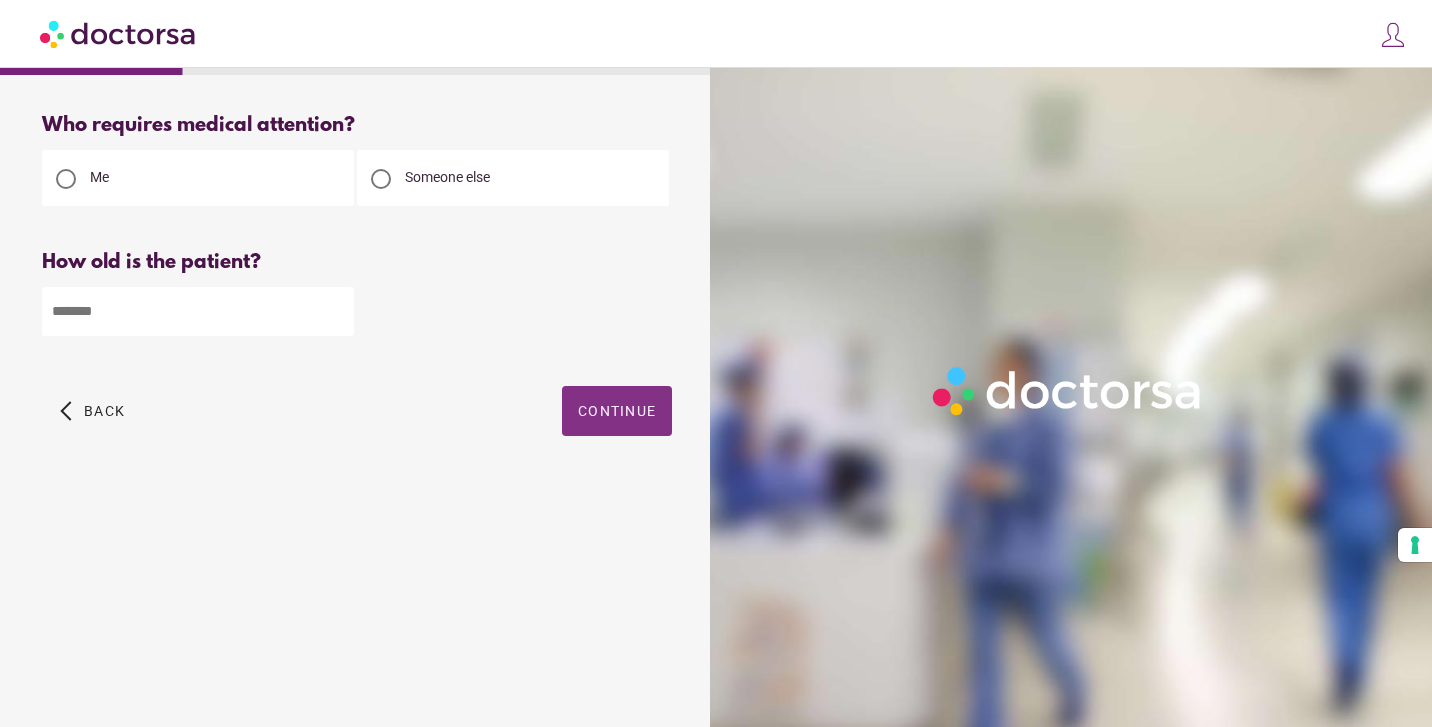 click on "Continue" at bounding box center (617, 411) 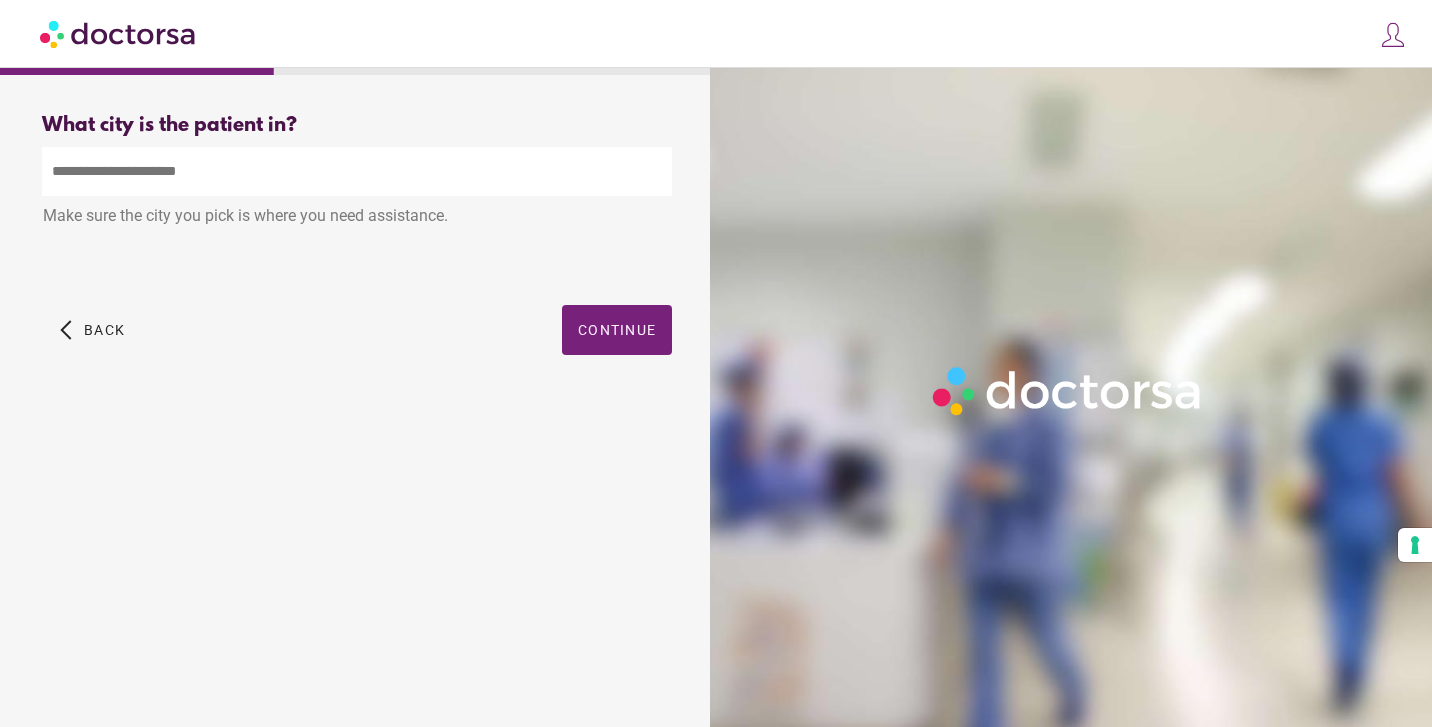 click at bounding box center [357, 171] 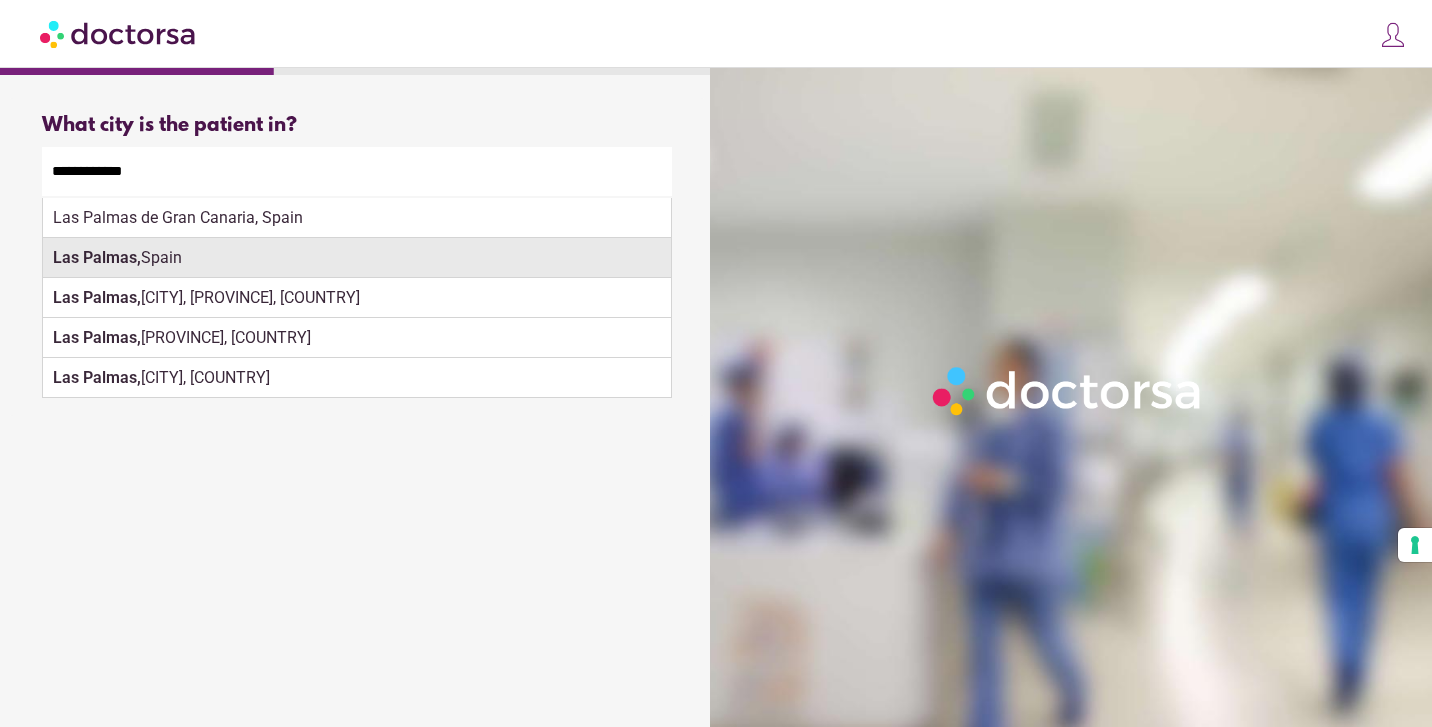 click on "Las Palmas," at bounding box center [97, 257] 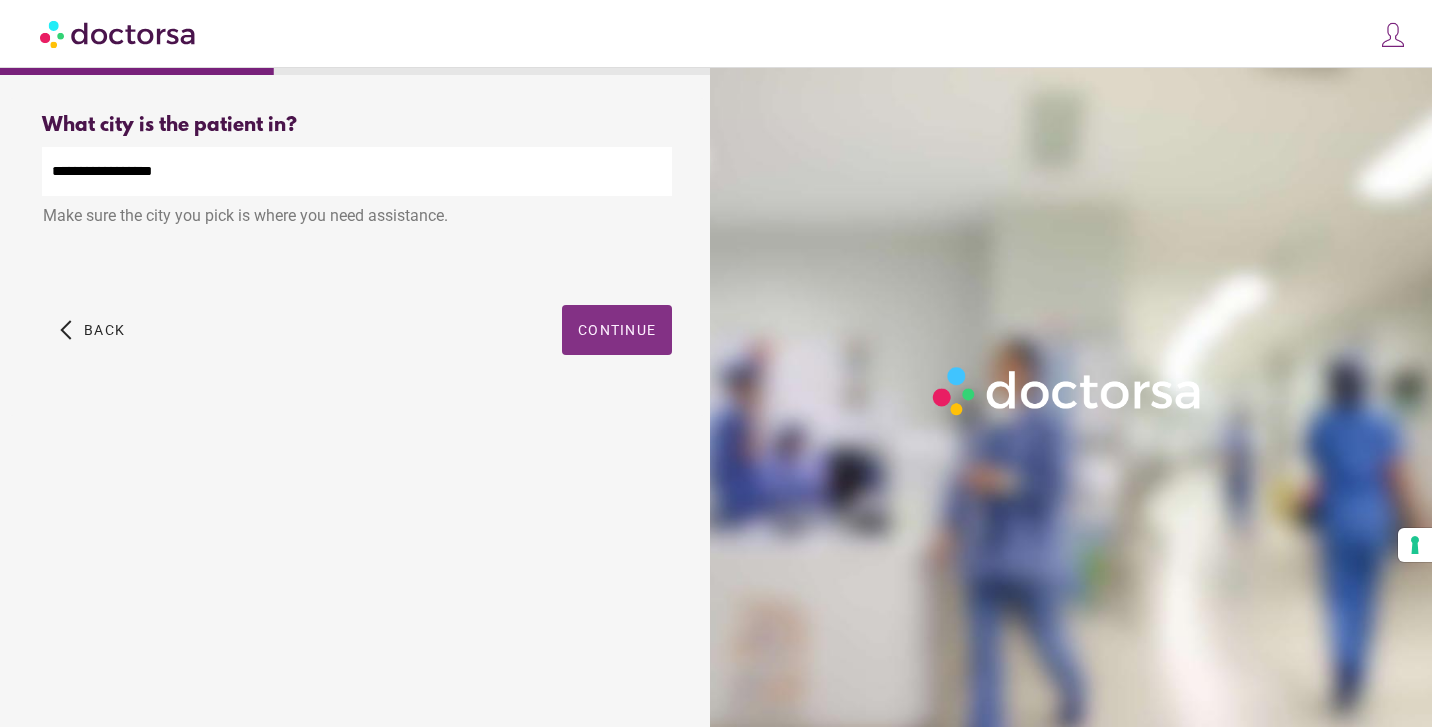 click on "Continue" at bounding box center (617, 330) 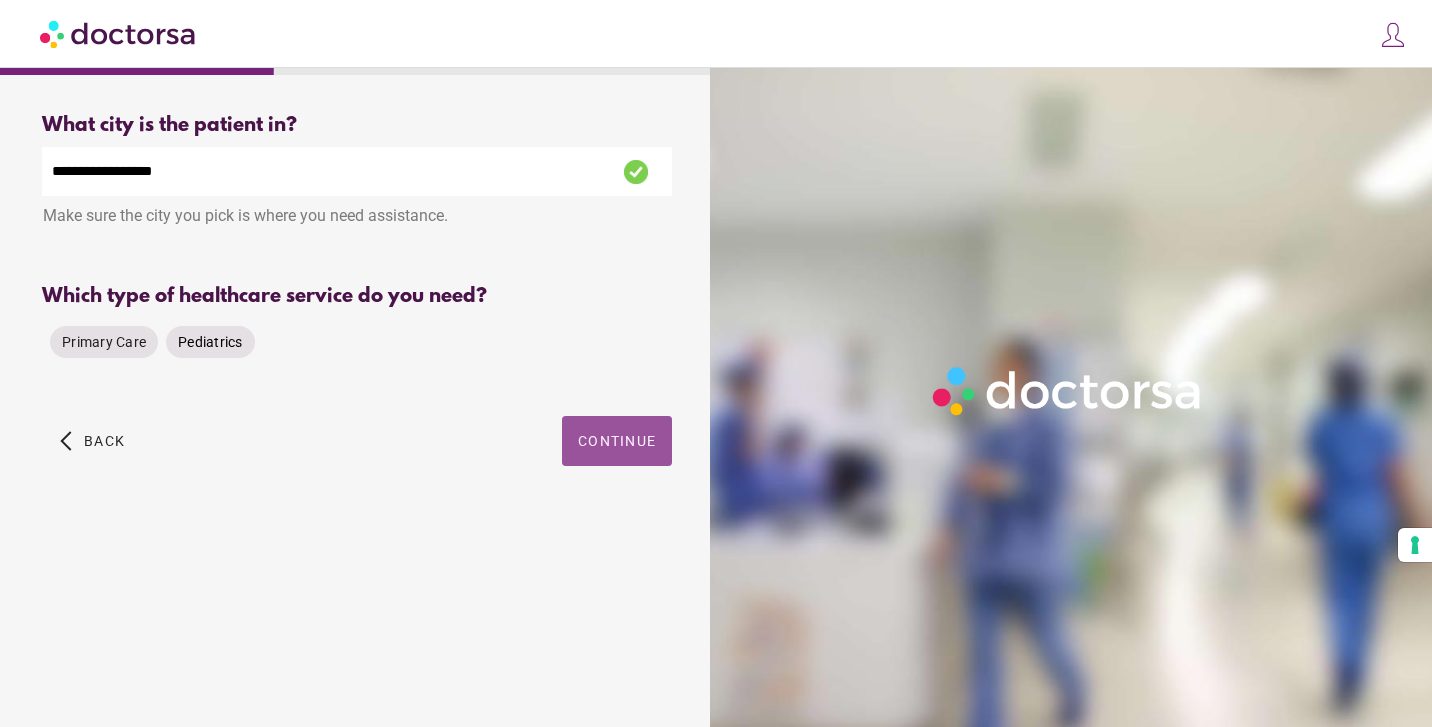 click on "Pediatrics" at bounding box center [210, 342] 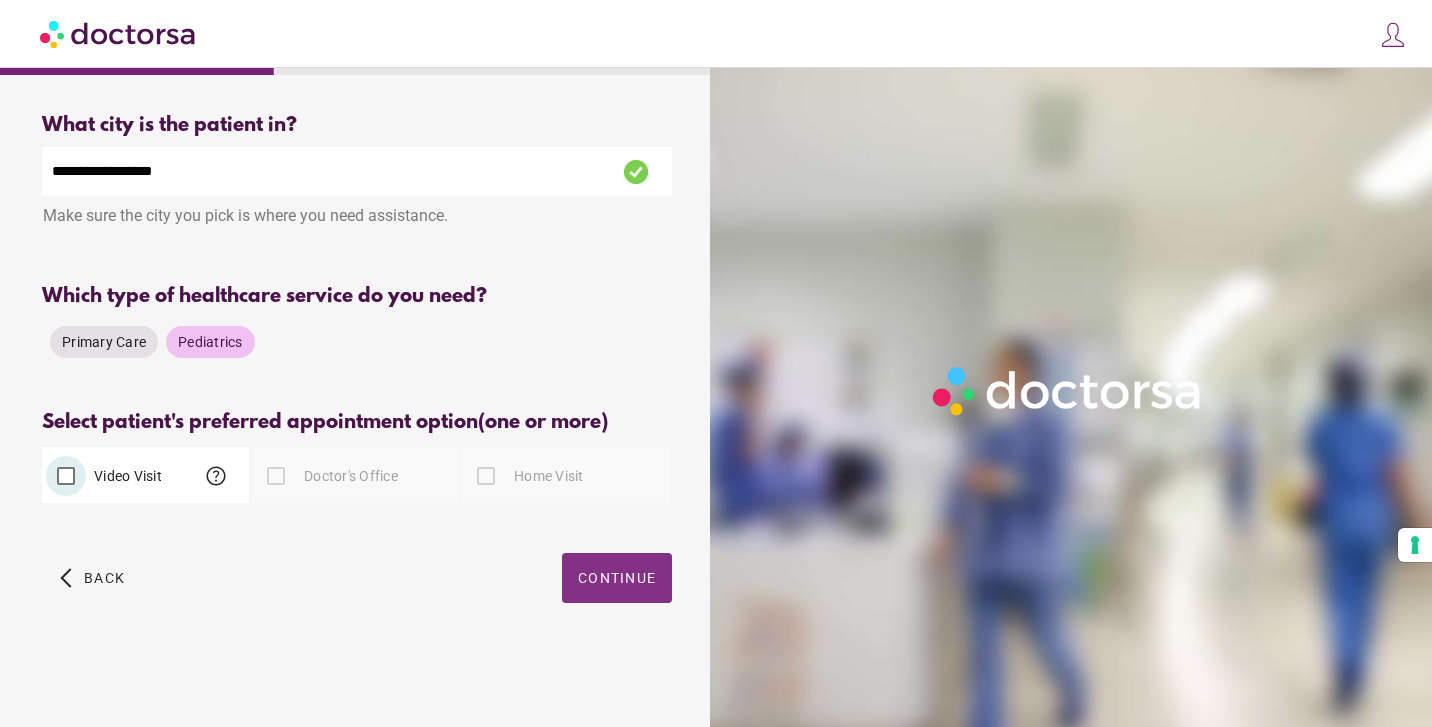 click on "Continue" at bounding box center [617, 578] 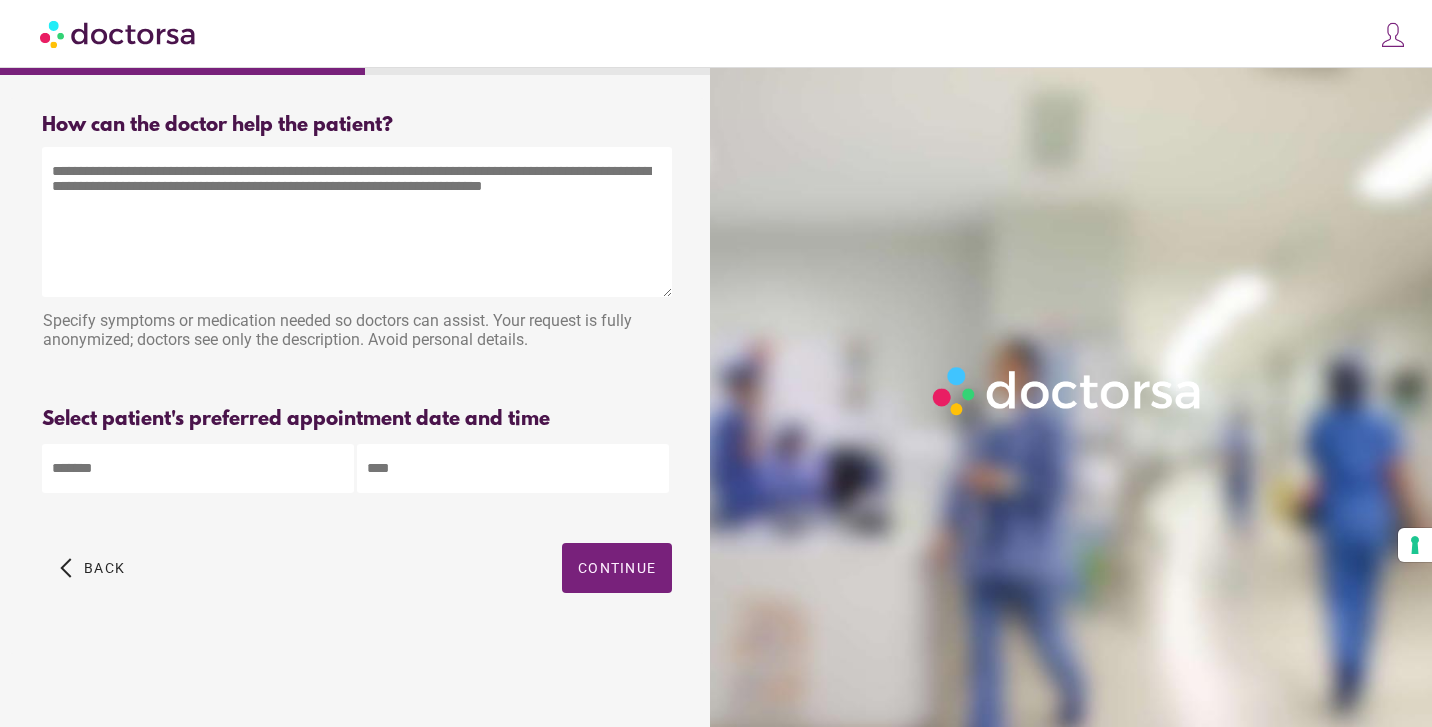 click at bounding box center [357, 222] 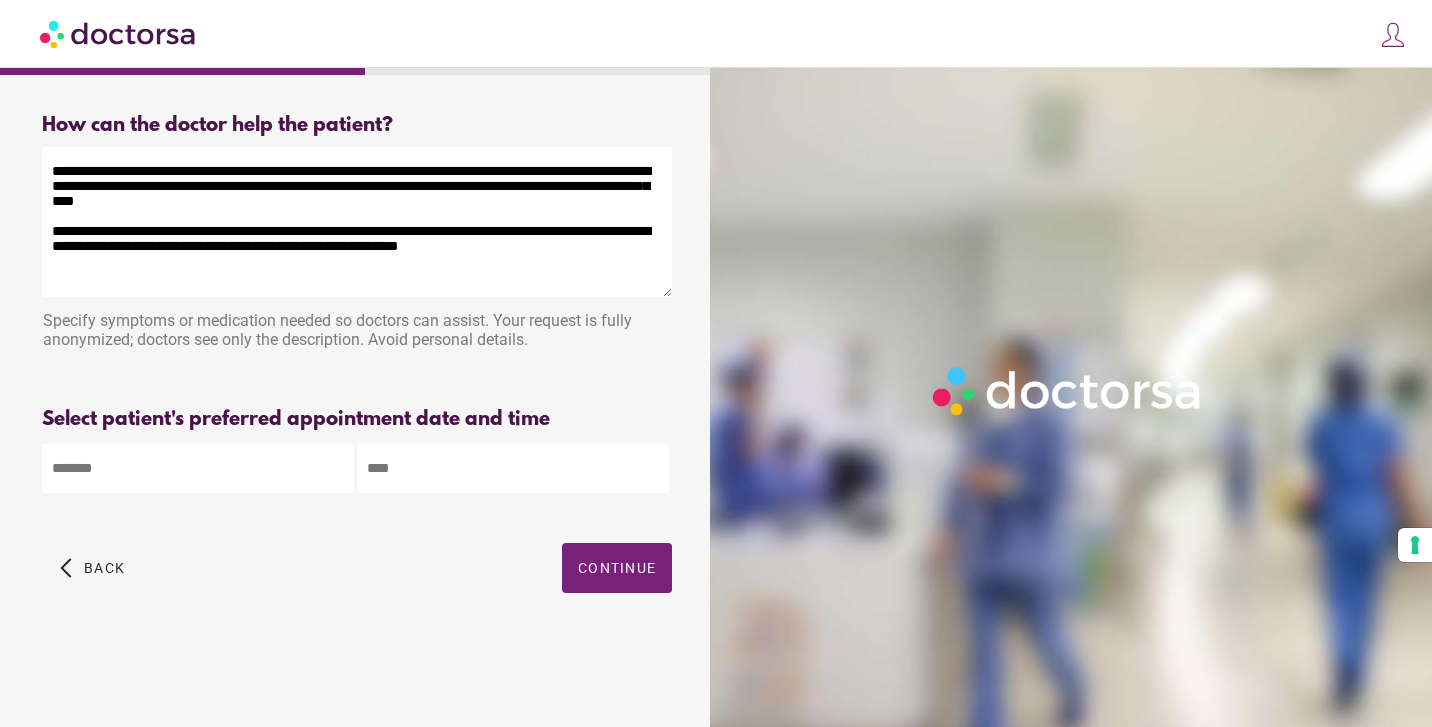 drag, startPoint x: 488, startPoint y: 265, endPoint x: 45, endPoint y: 242, distance: 443.59665 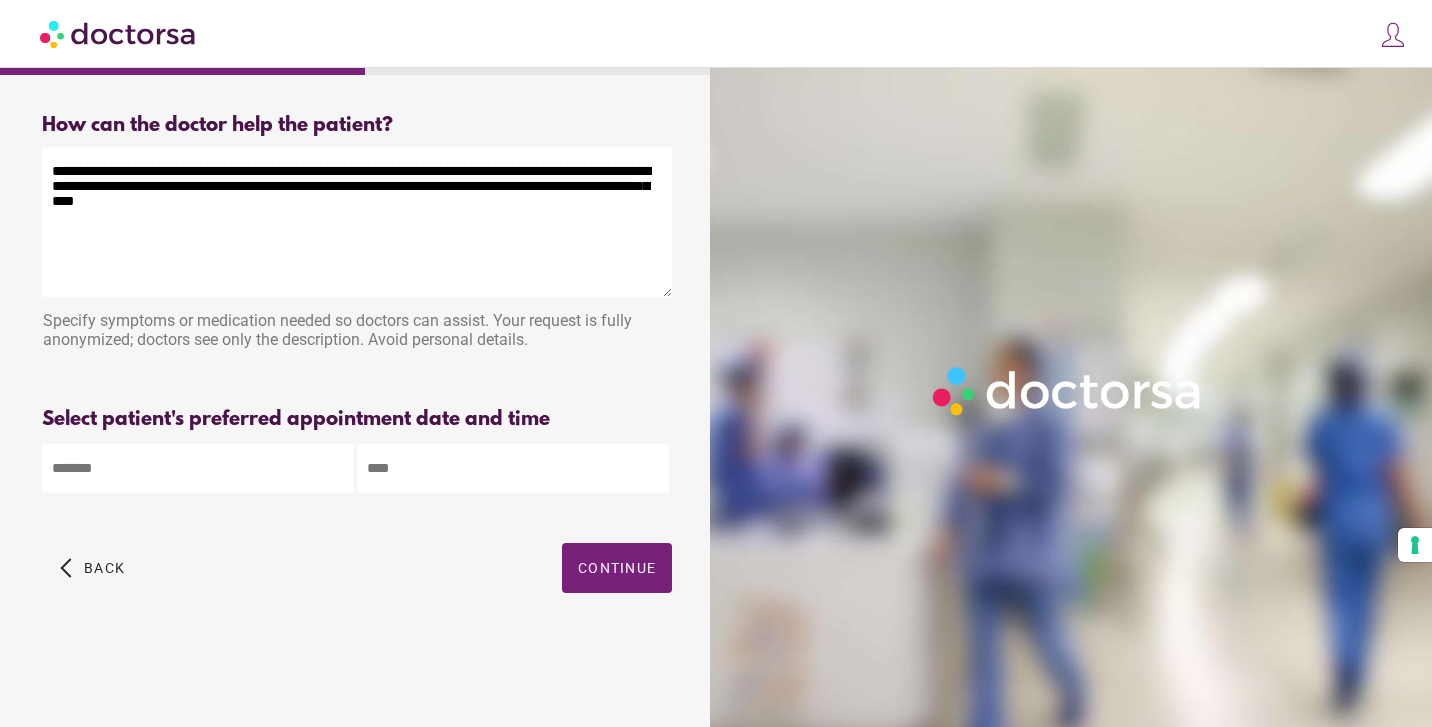 click on "**********" at bounding box center [357, 222] 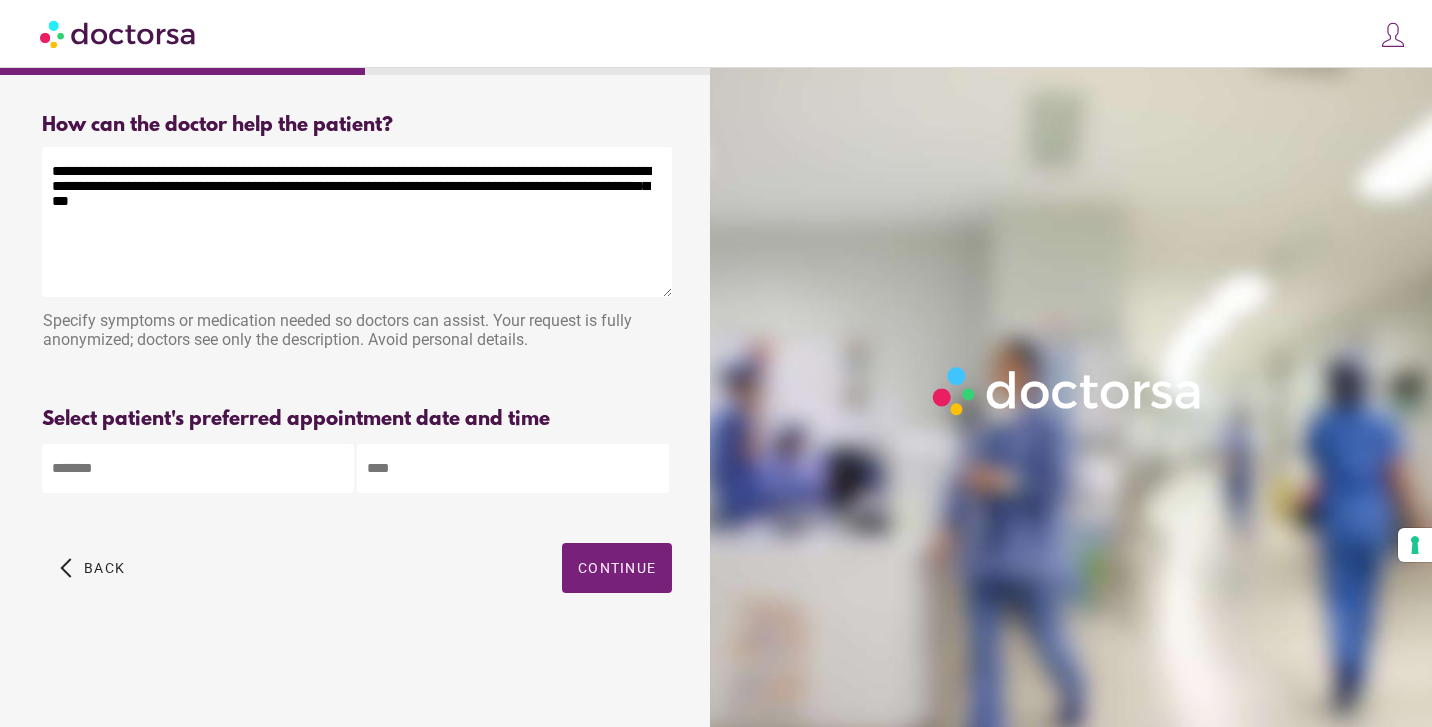 click on "**********" at bounding box center (357, 222) 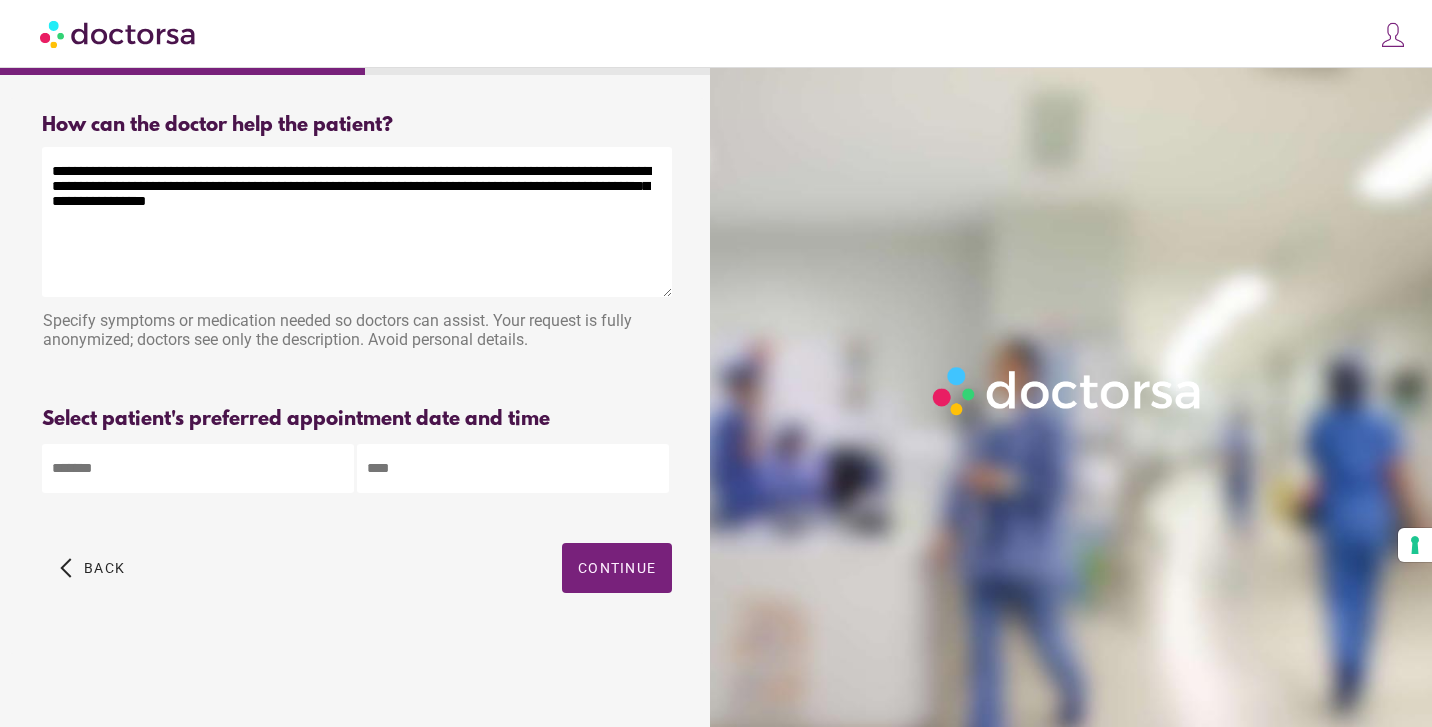 click on "**********" at bounding box center [357, 222] 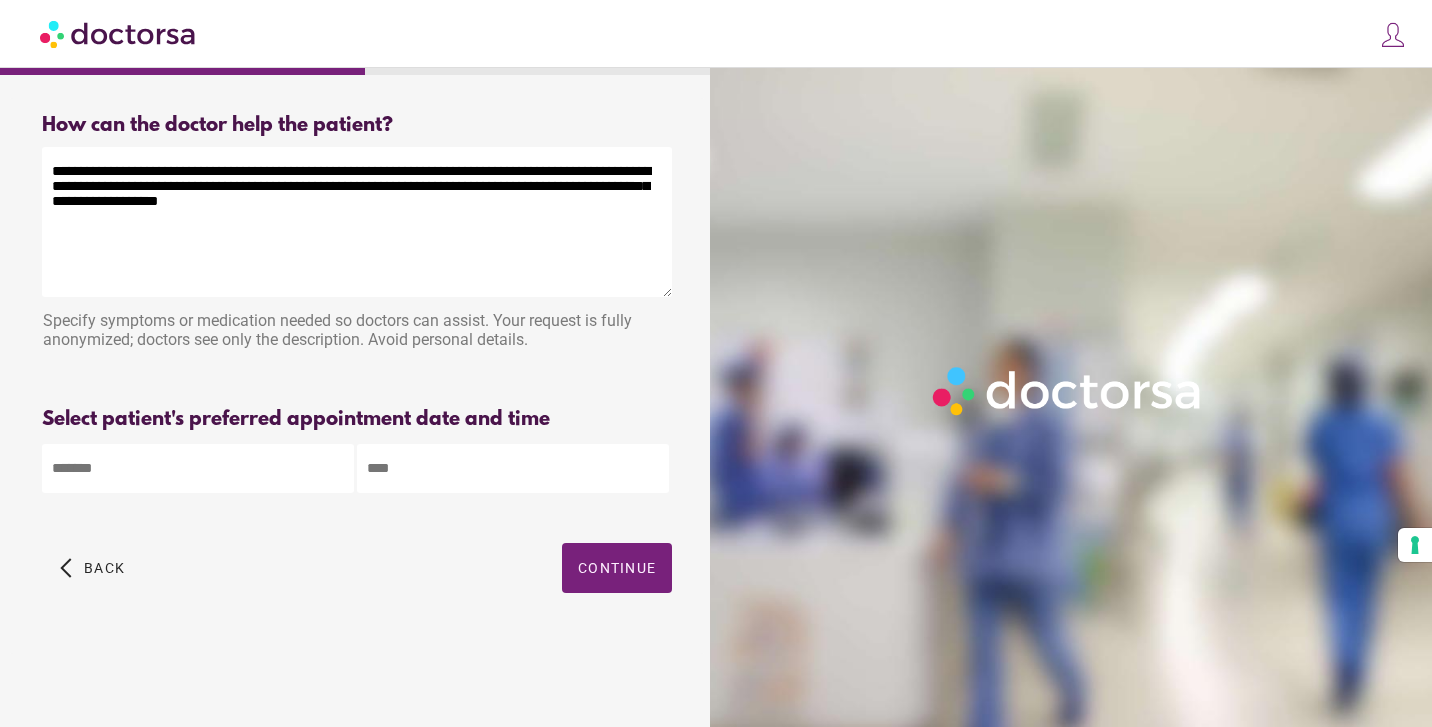 click on "**********" at bounding box center (357, 222) 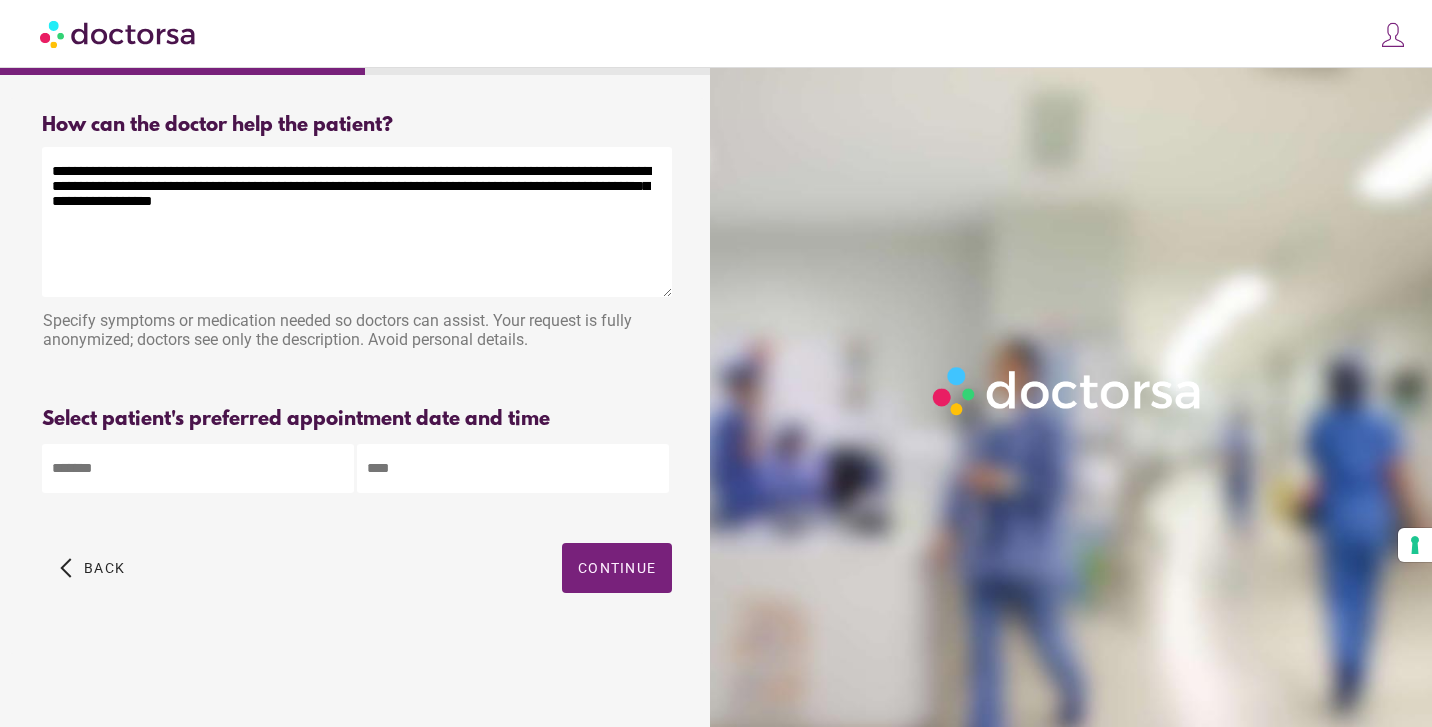 type on "**********" 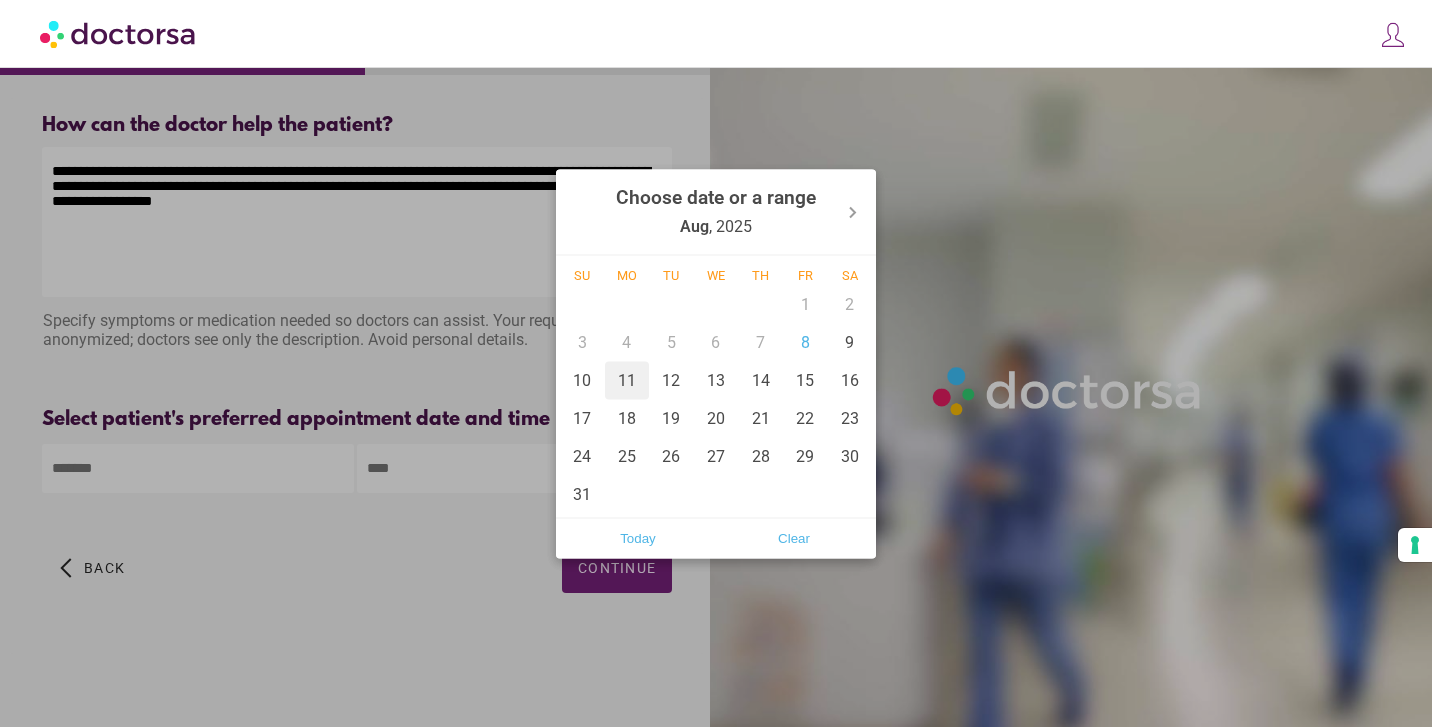click on "11" at bounding box center [627, 380] 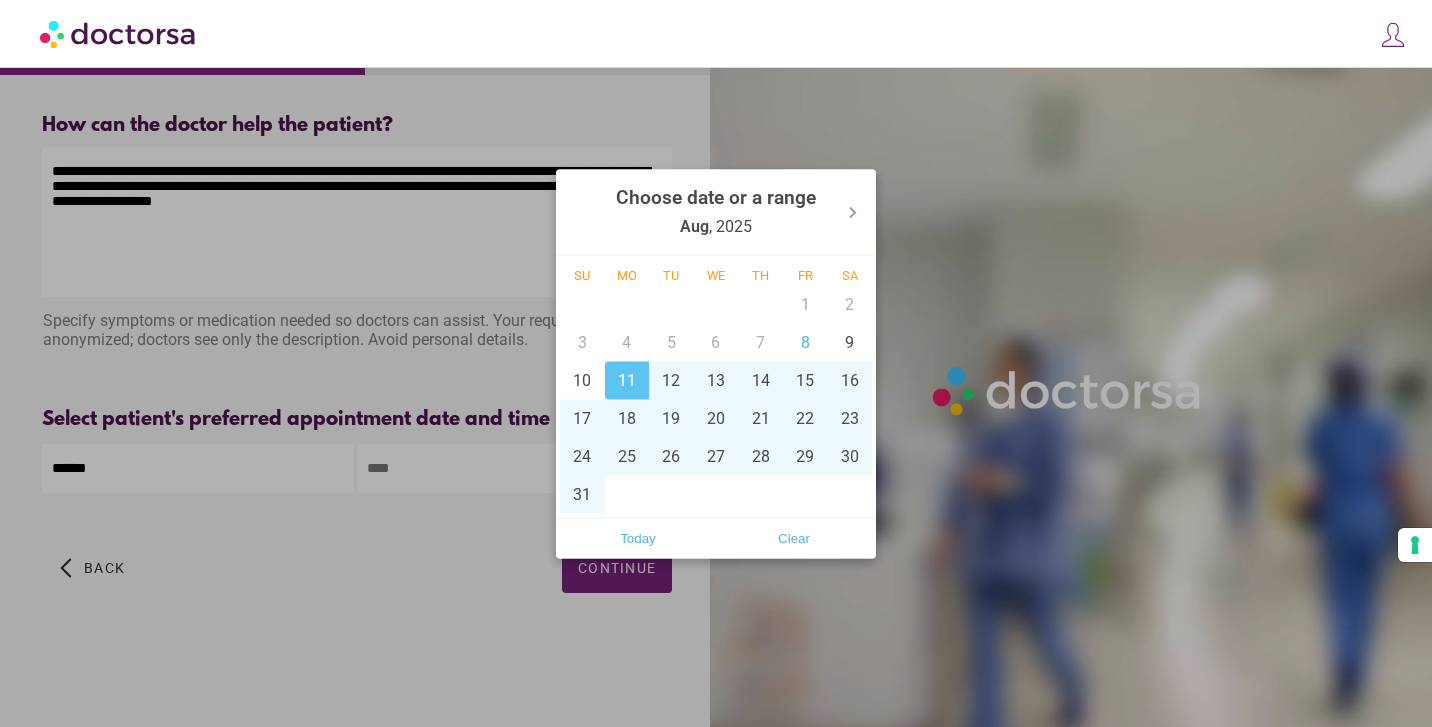 click at bounding box center (716, 363) 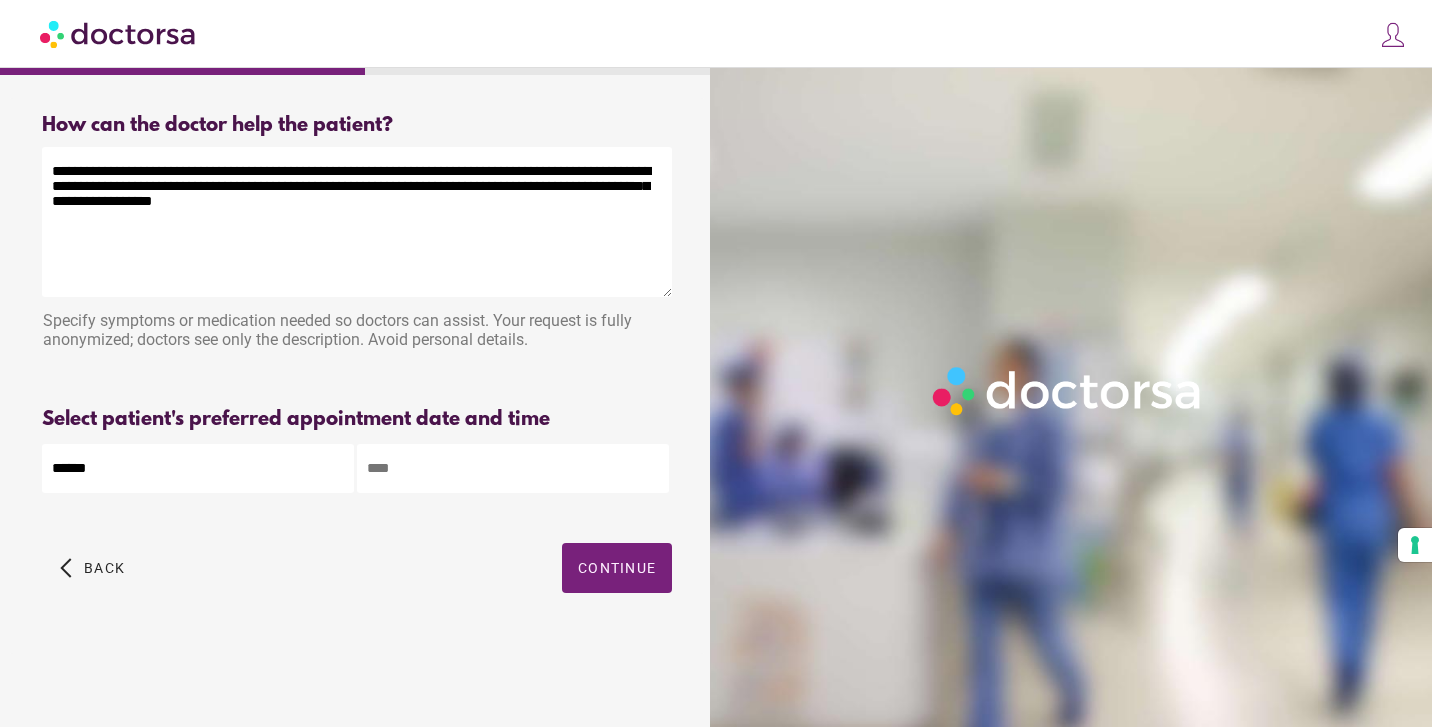 click at bounding box center (513, 468) 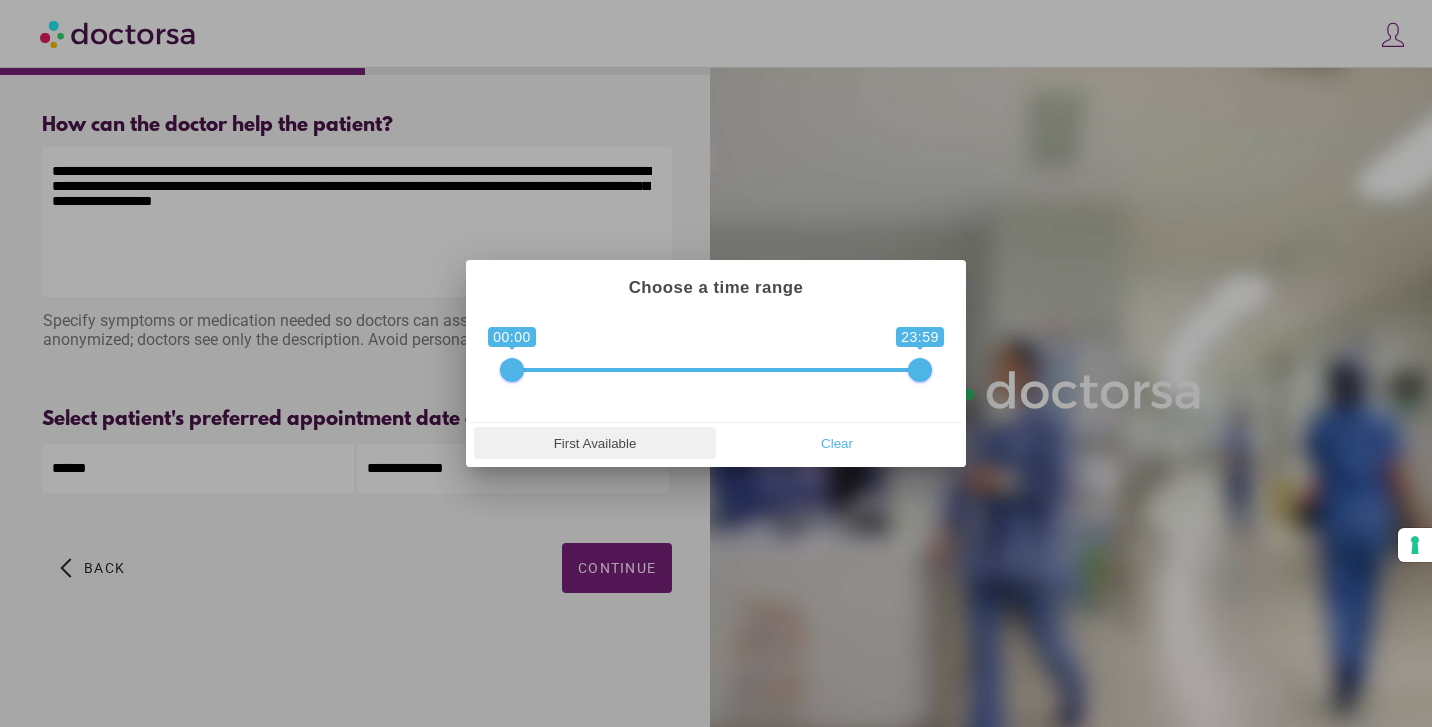 click on "First Available" at bounding box center [595, 443] 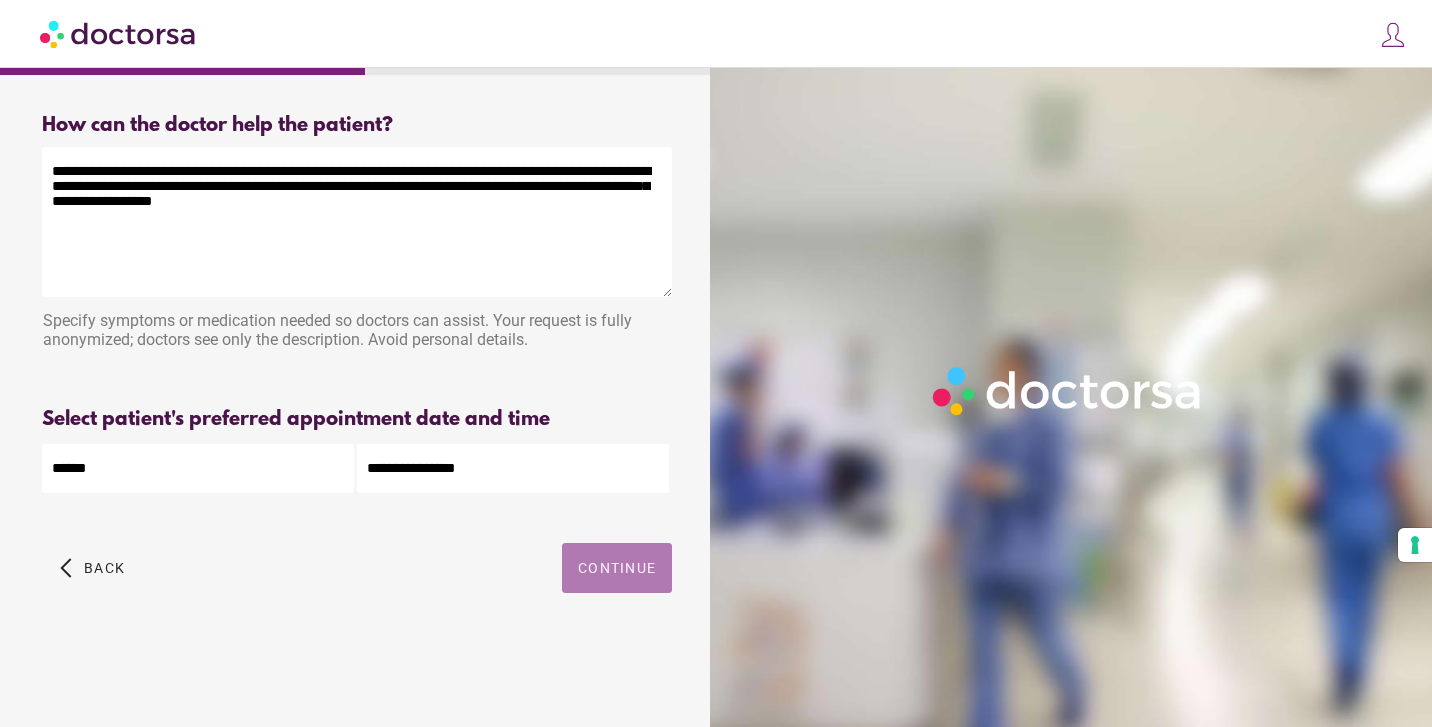 click on "Continue" at bounding box center (617, 568) 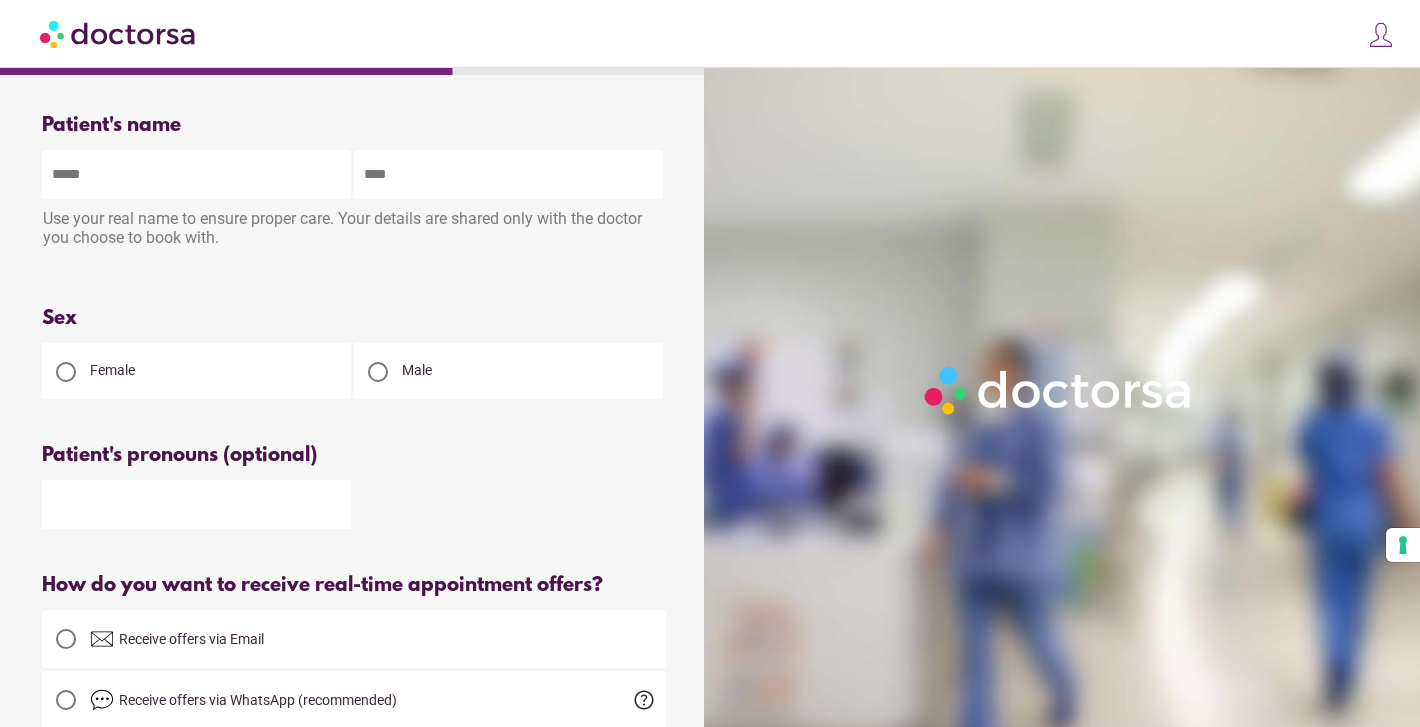 click at bounding box center [196, 174] 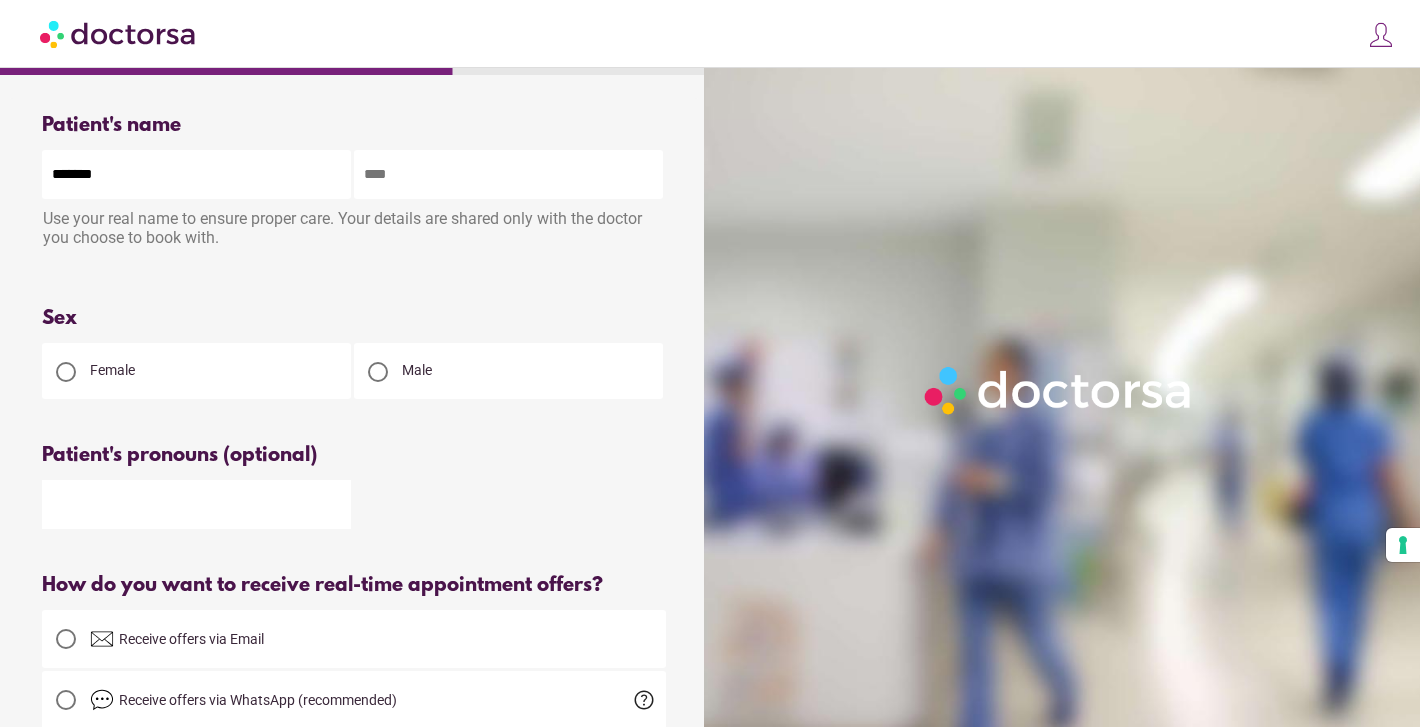 type on "*******" 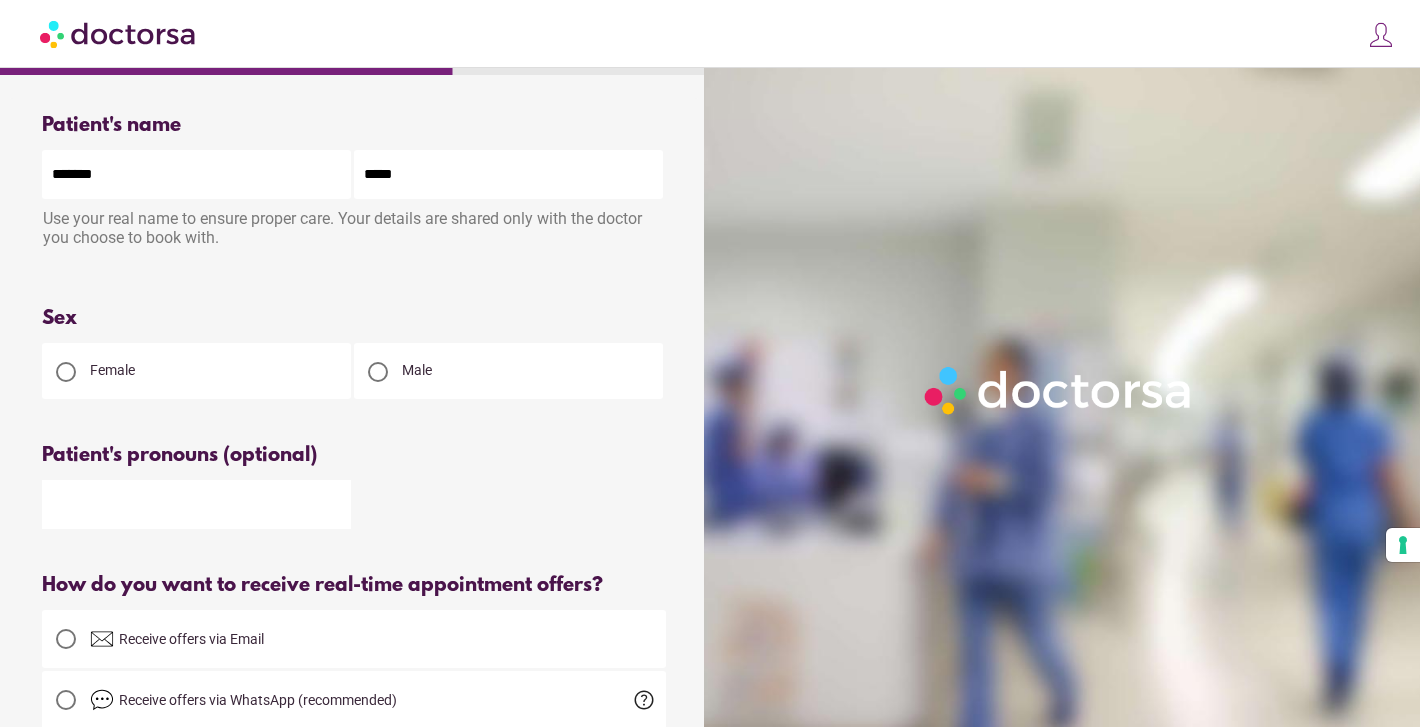 type on "*****" 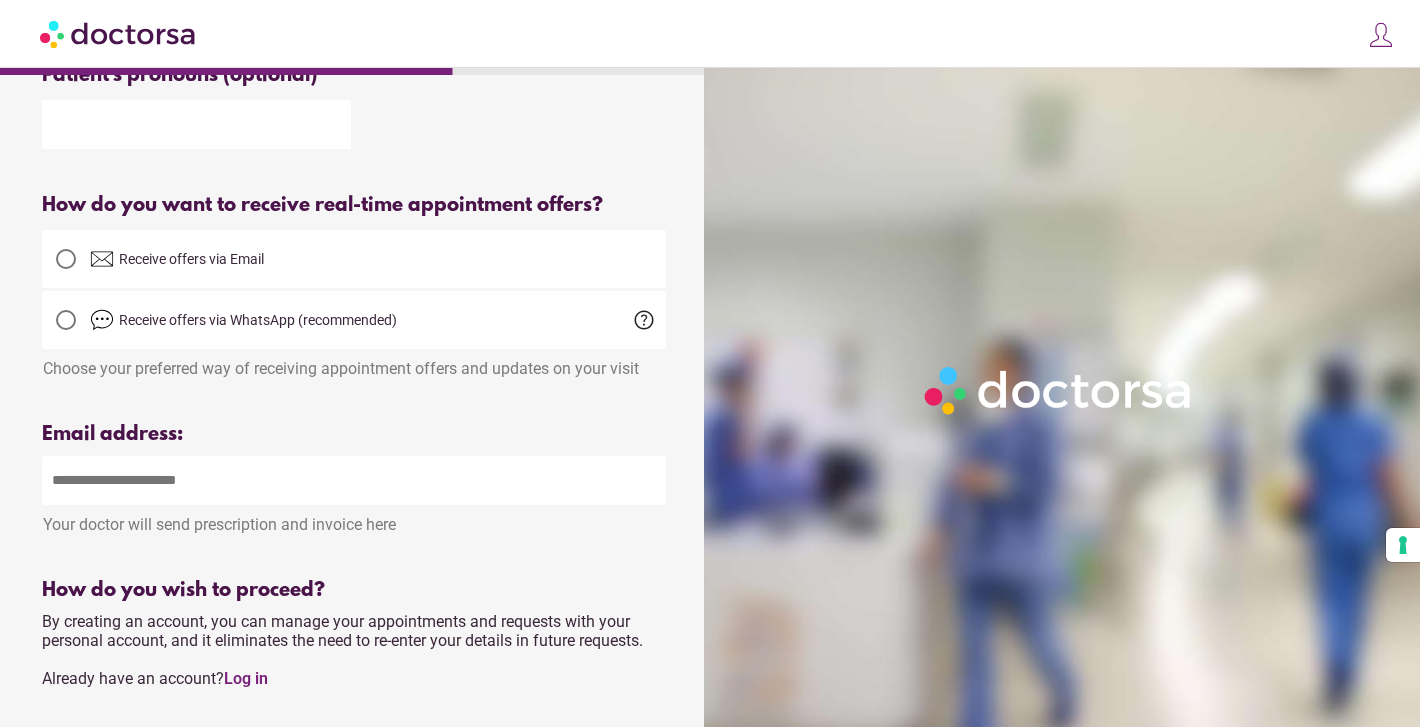 scroll, scrollTop: 455, scrollLeft: 0, axis: vertical 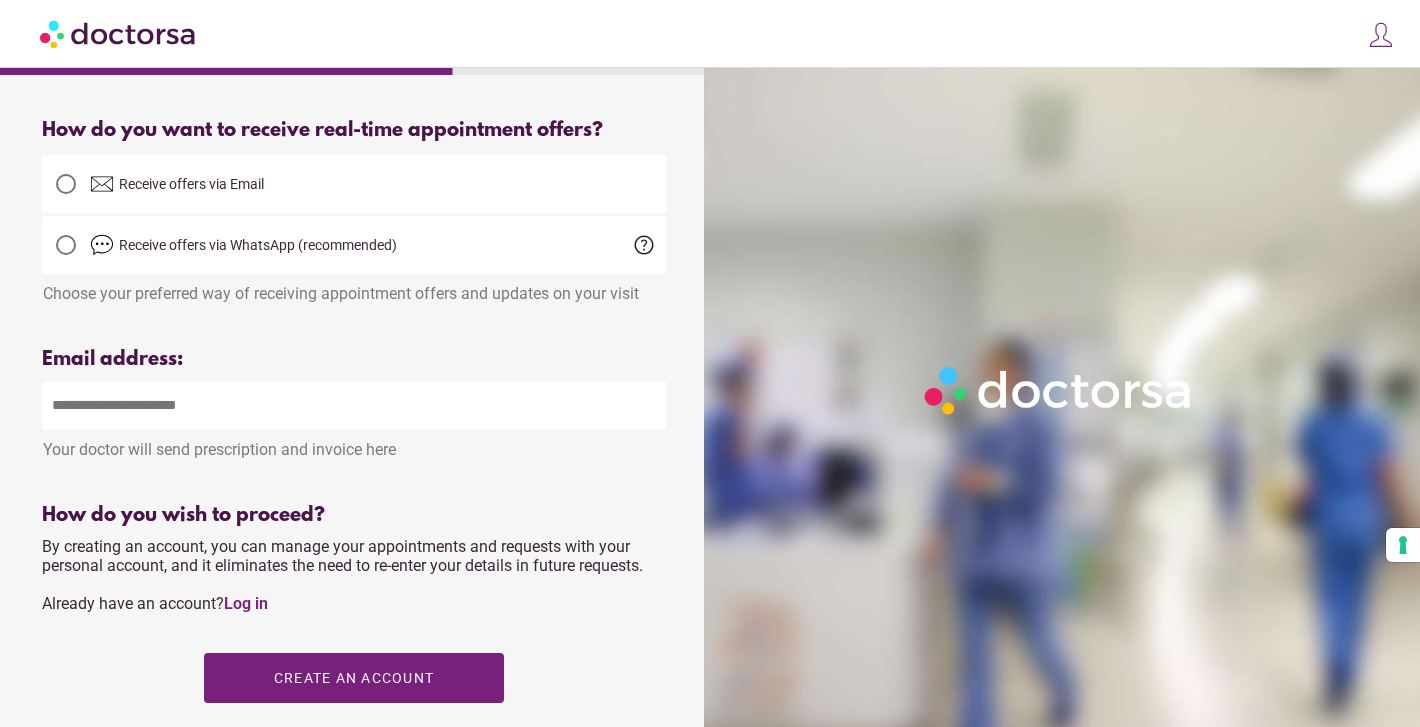 click at bounding box center [354, 405] 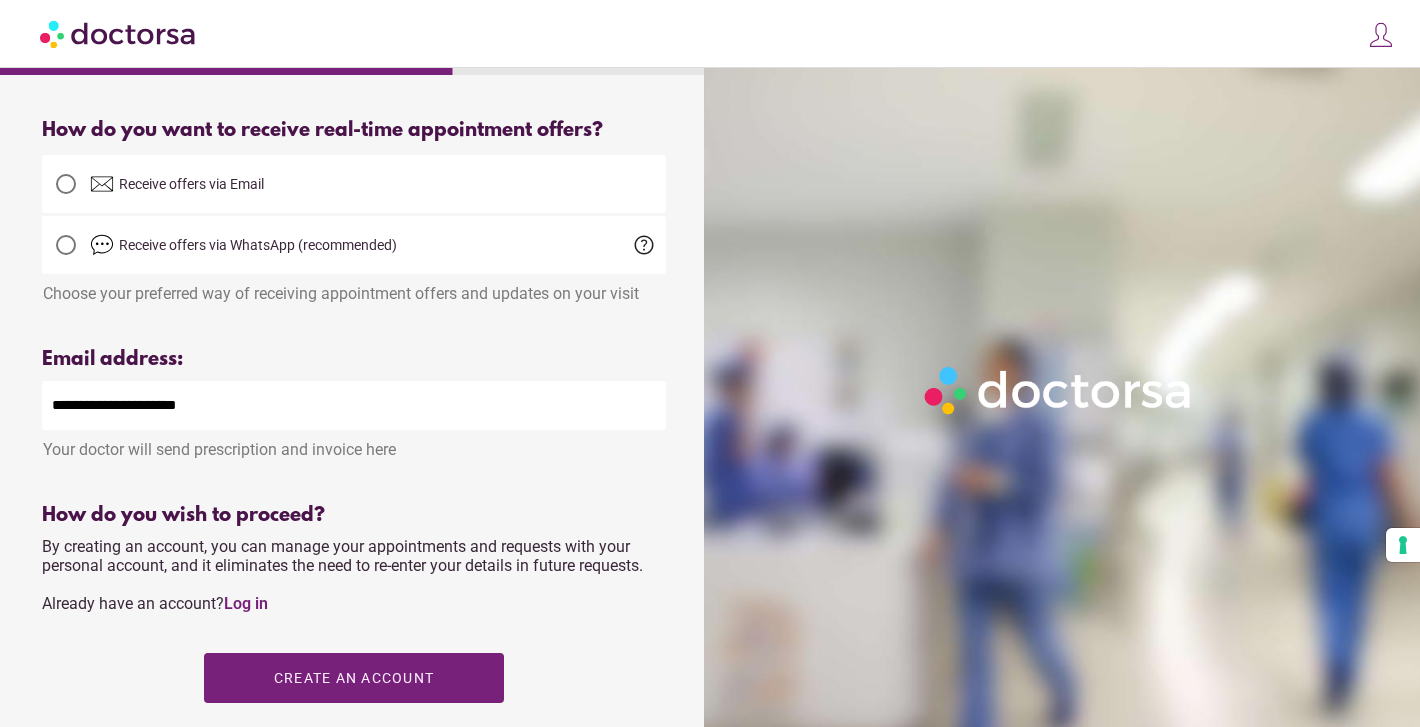 type on "**********" 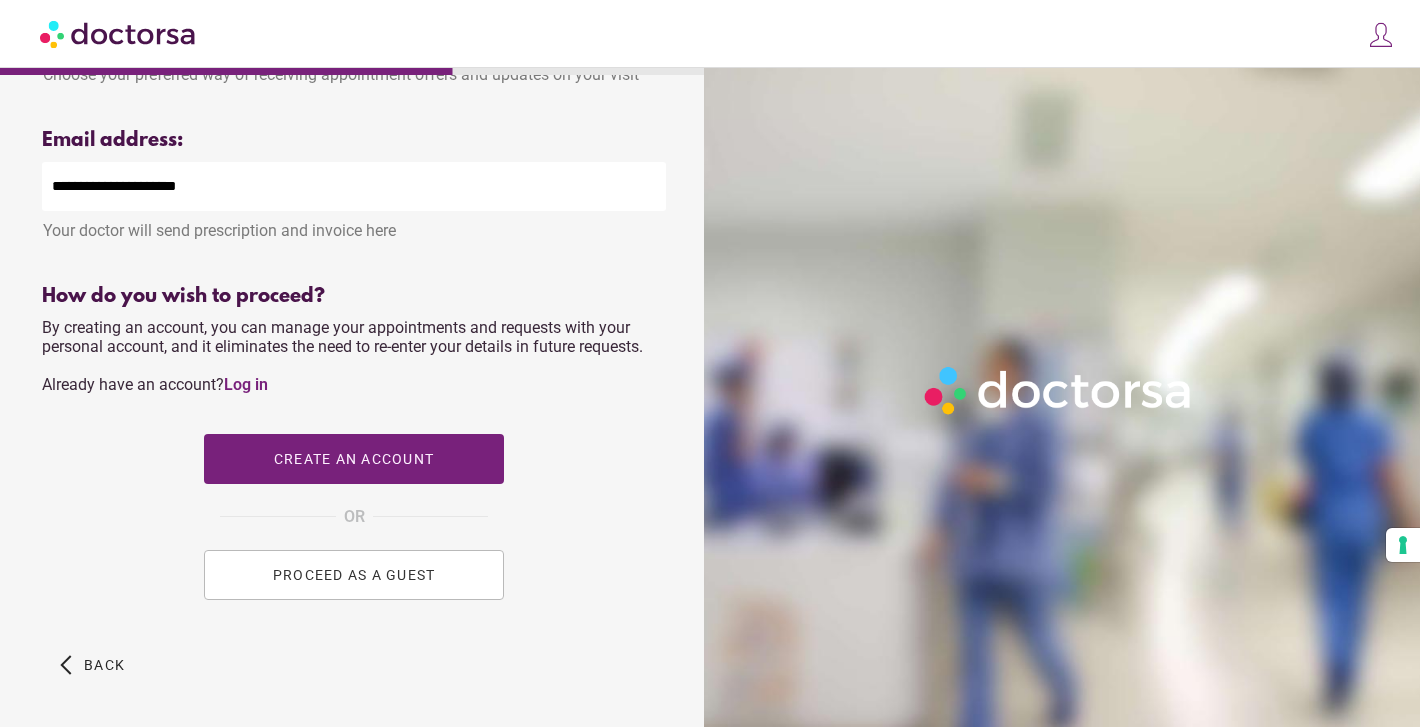 scroll, scrollTop: 753, scrollLeft: 0, axis: vertical 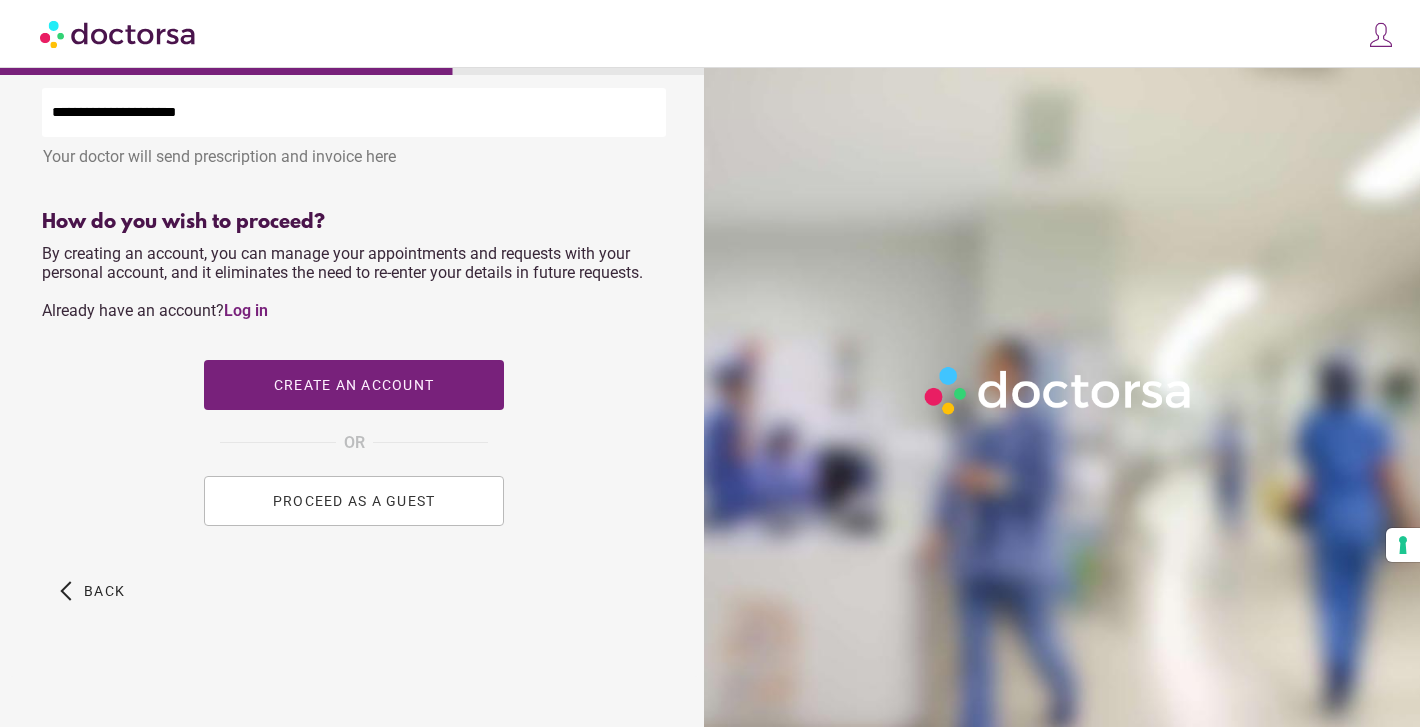 click on "PROCEED AS A GUEST" at bounding box center [354, 501] 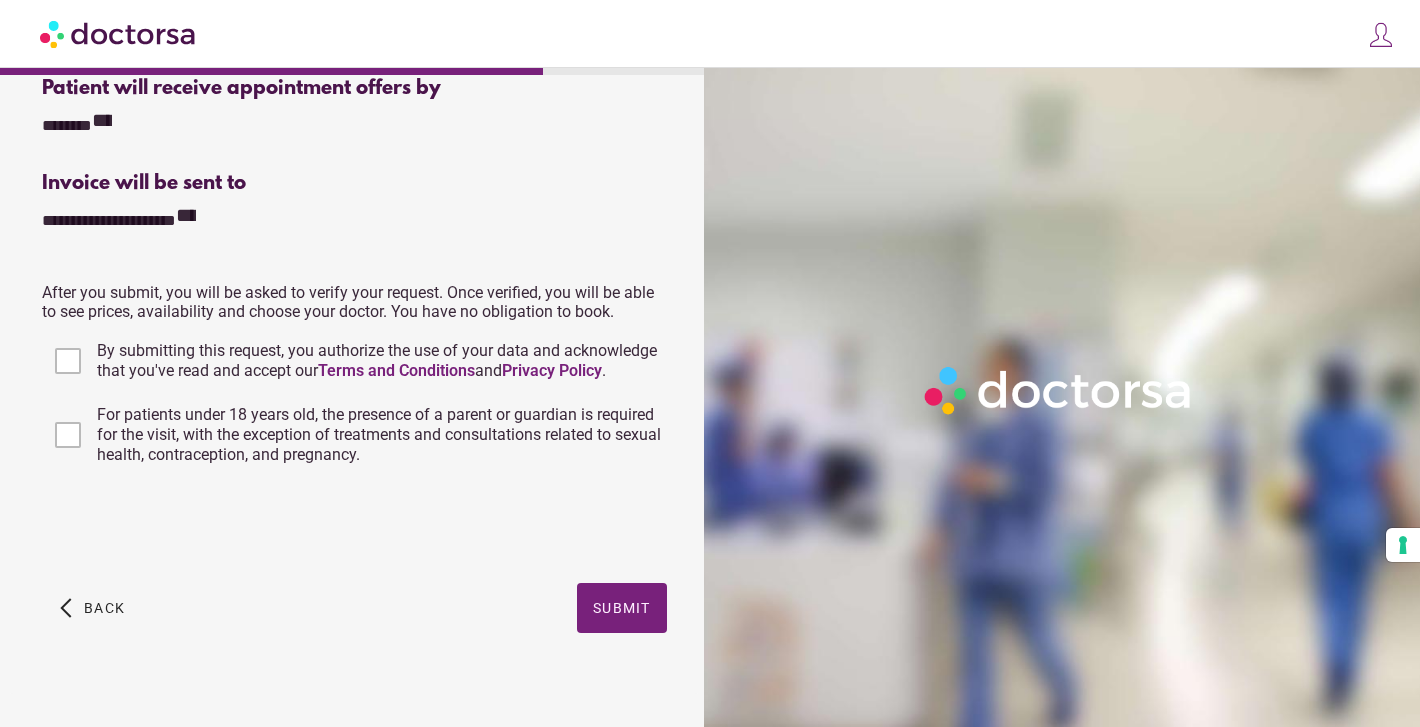 scroll, scrollTop: 811, scrollLeft: 0, axis: vertical 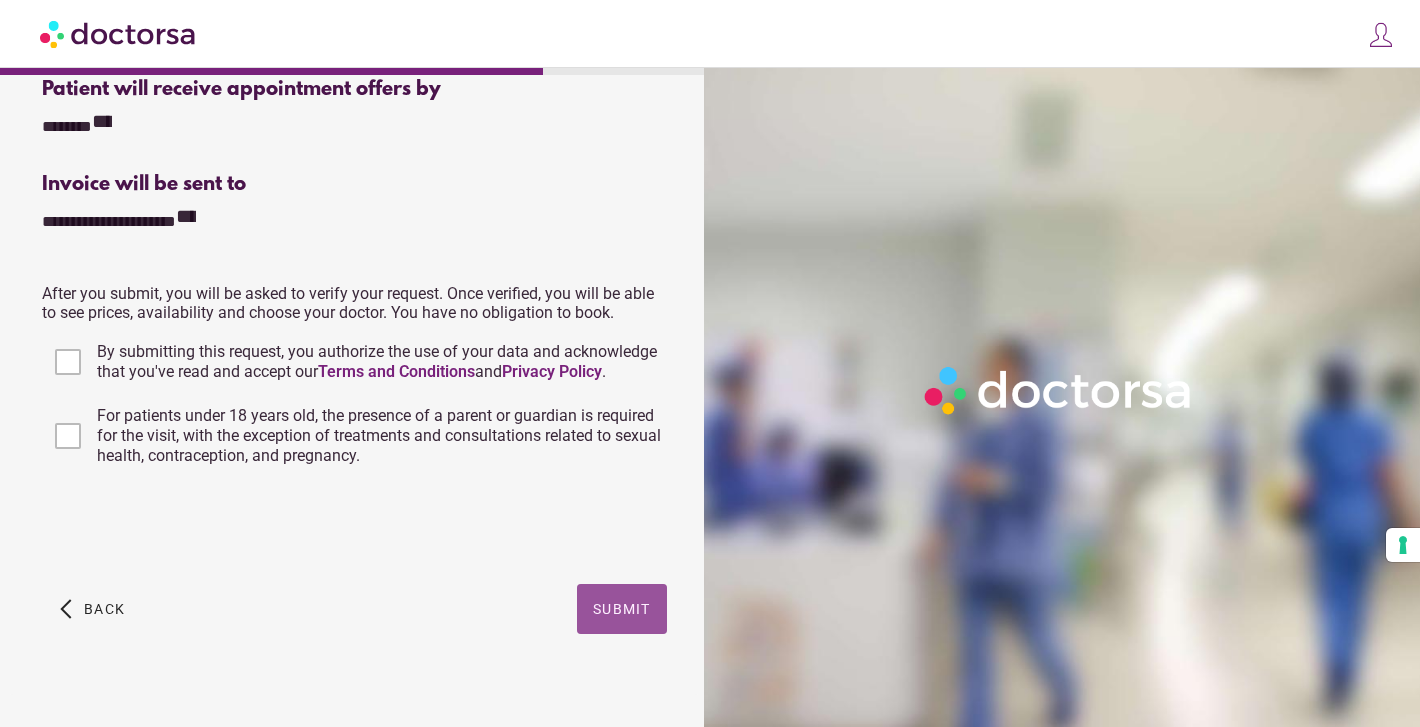 click on "Submit" at bounding box center [622, 609] 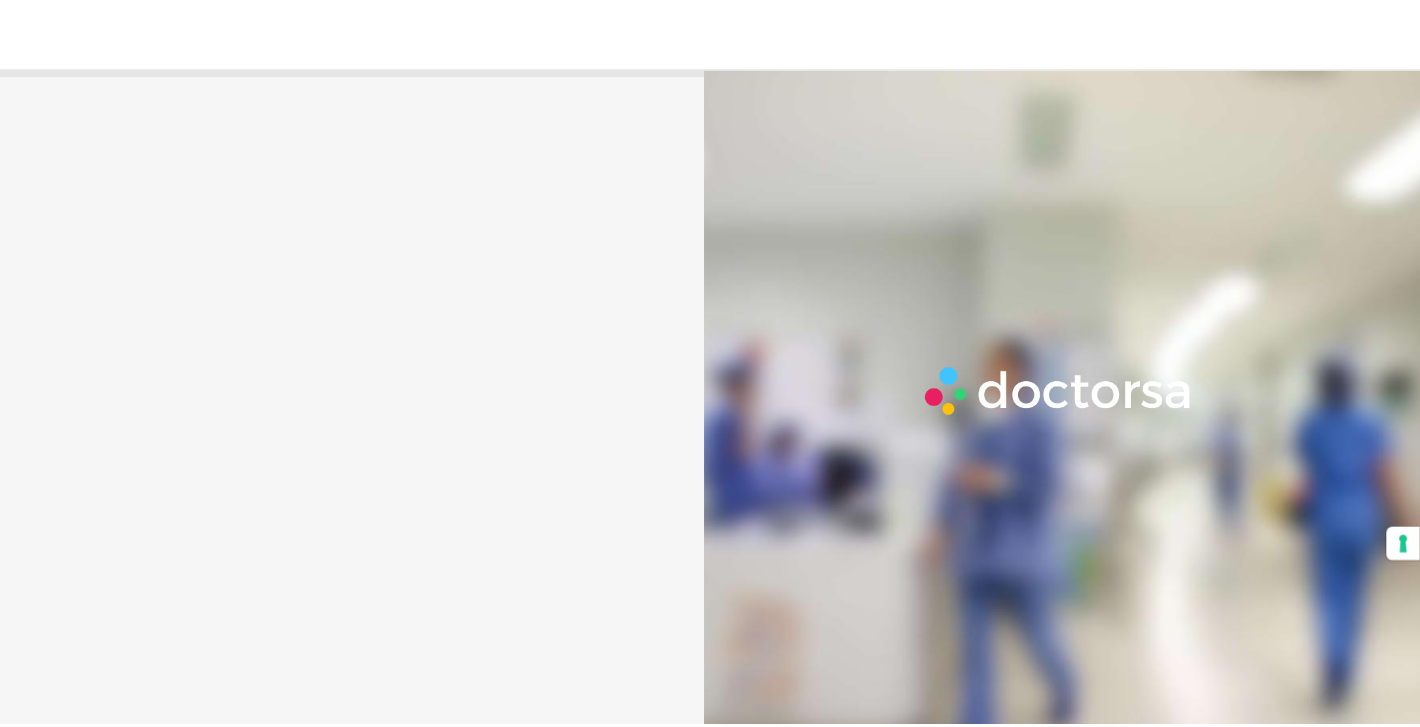 scroll, scrollTop: 0, scrollLeft: 0, axis: both 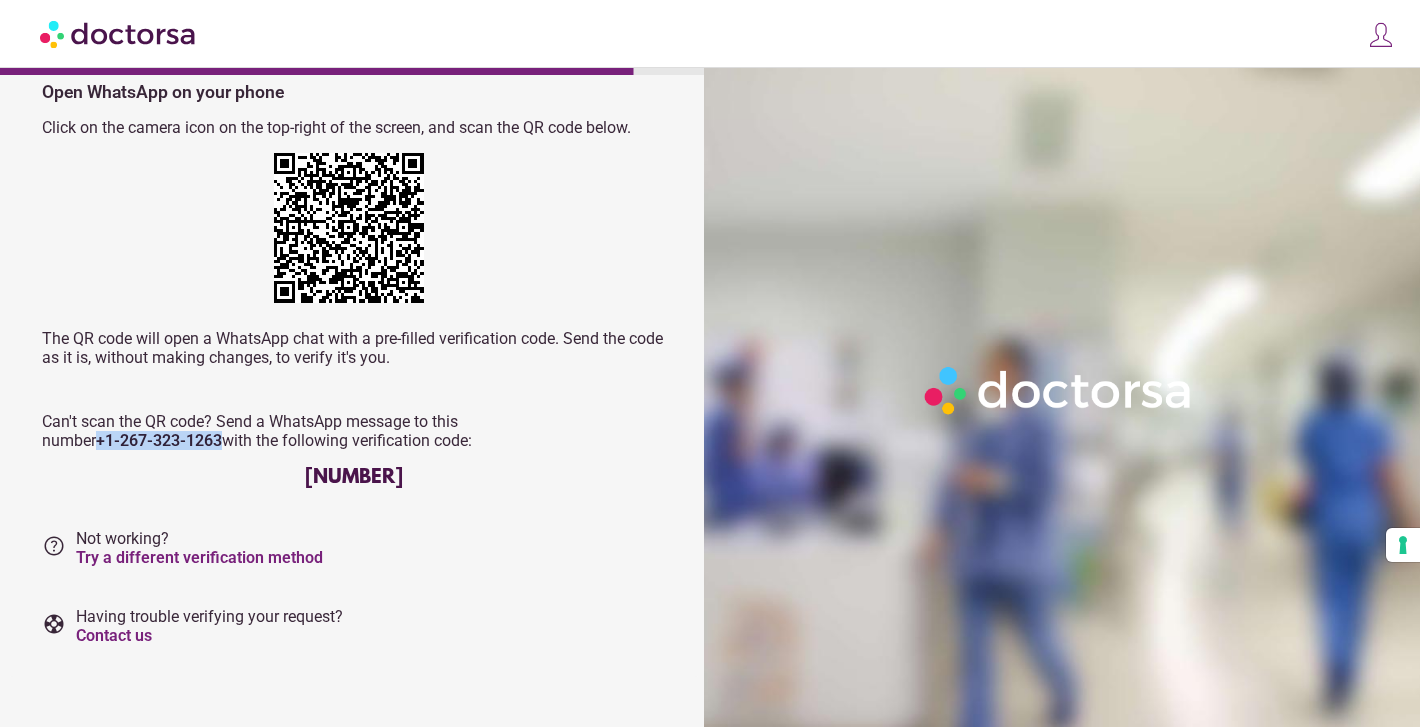 drag, startPoint x: 522, startPoint y: 418, endPoint x: 656, endPoint y: 427, distance: 134.3019 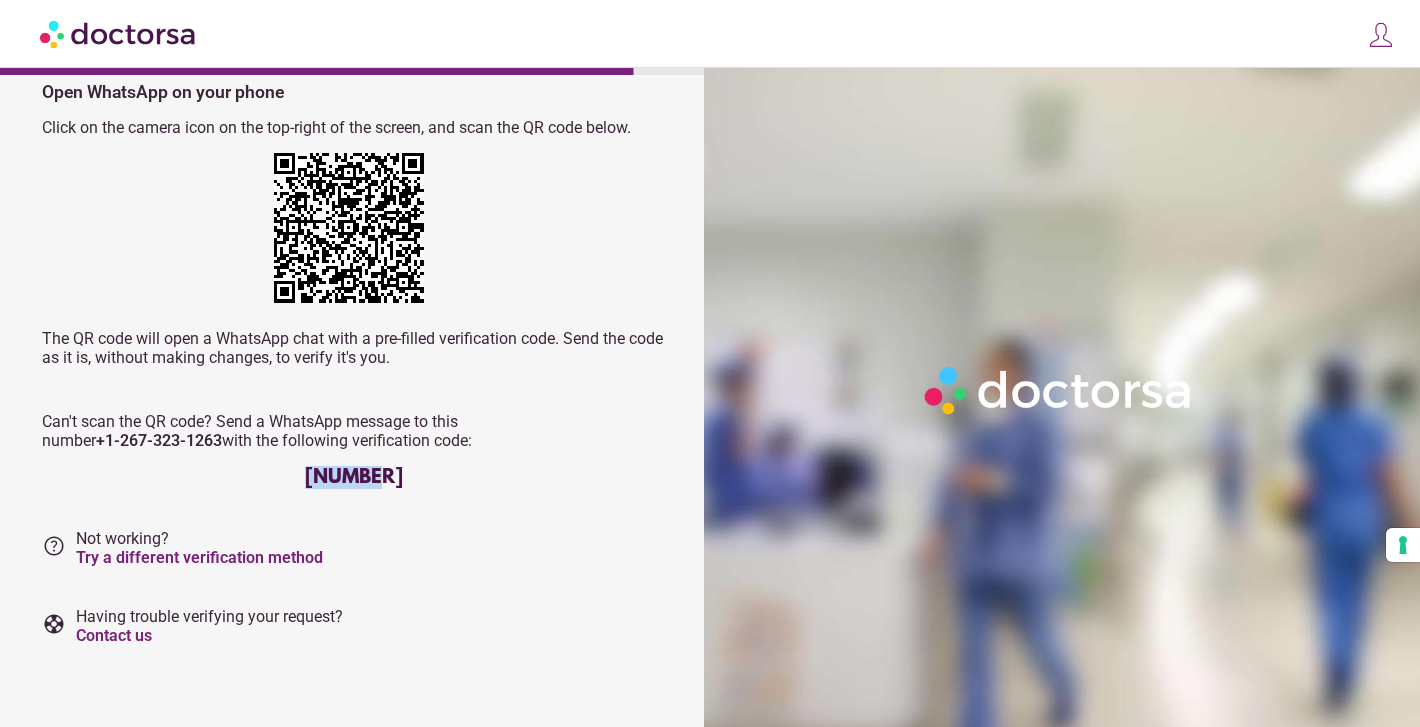 drag, startPoint x: 313, startPoint y: 478, endPoint x: 425, endPoint y: 478, distance: 112 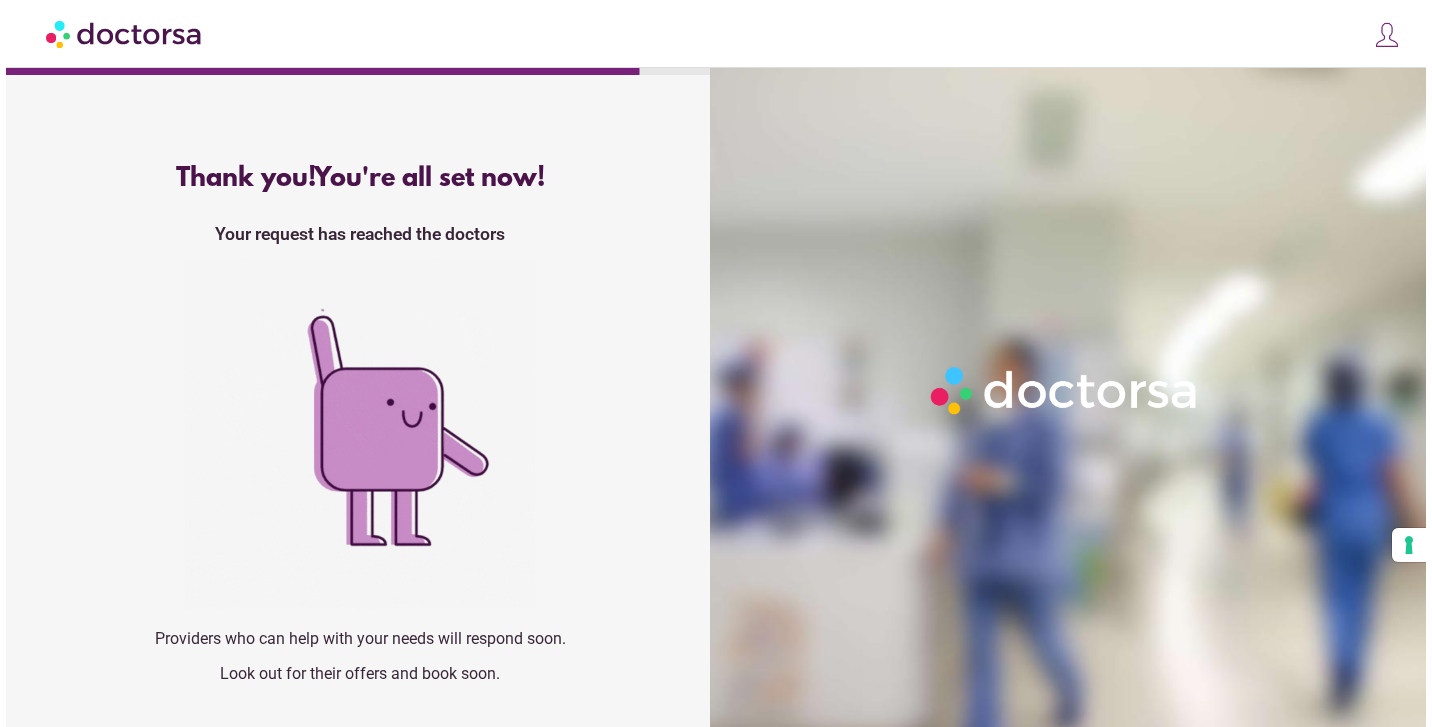 scroll, scrollTop: 0, scrollLeft: 0, axis: both 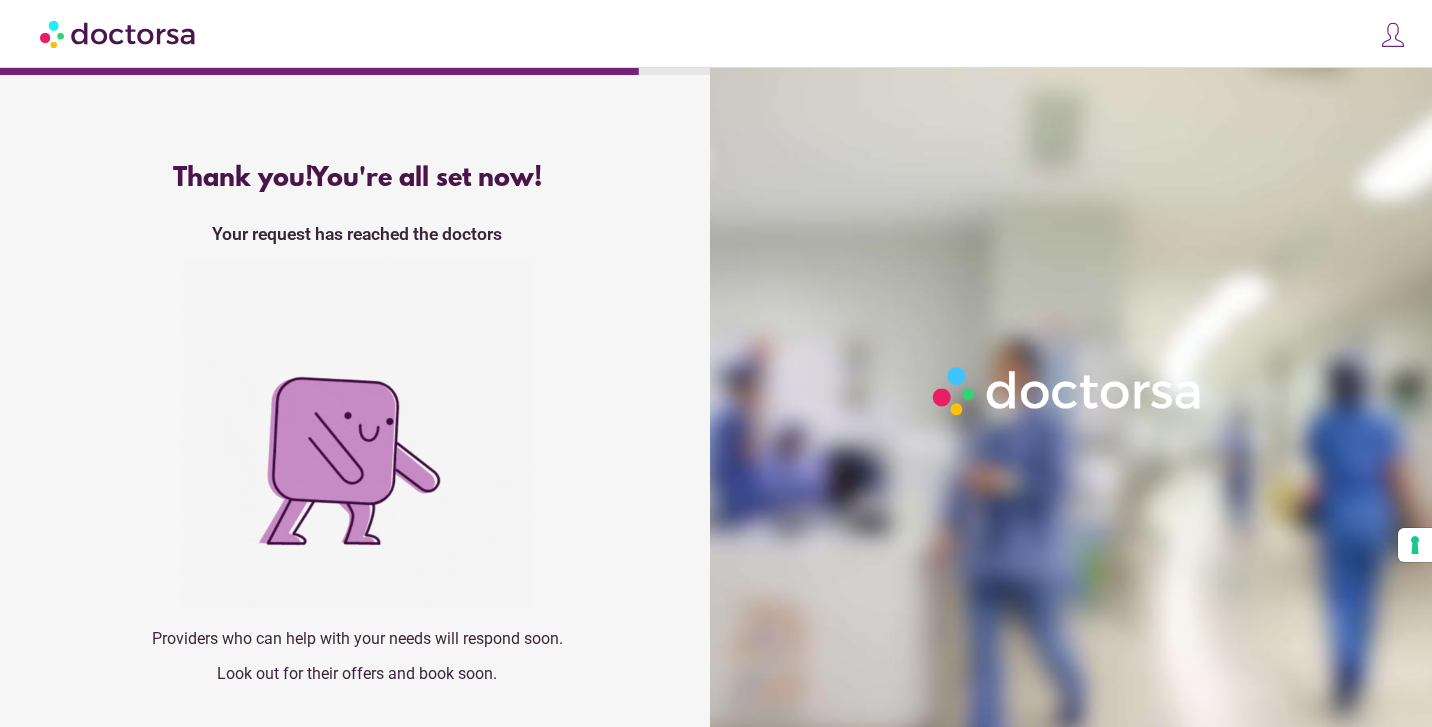 click at bounding box center [119, 33] 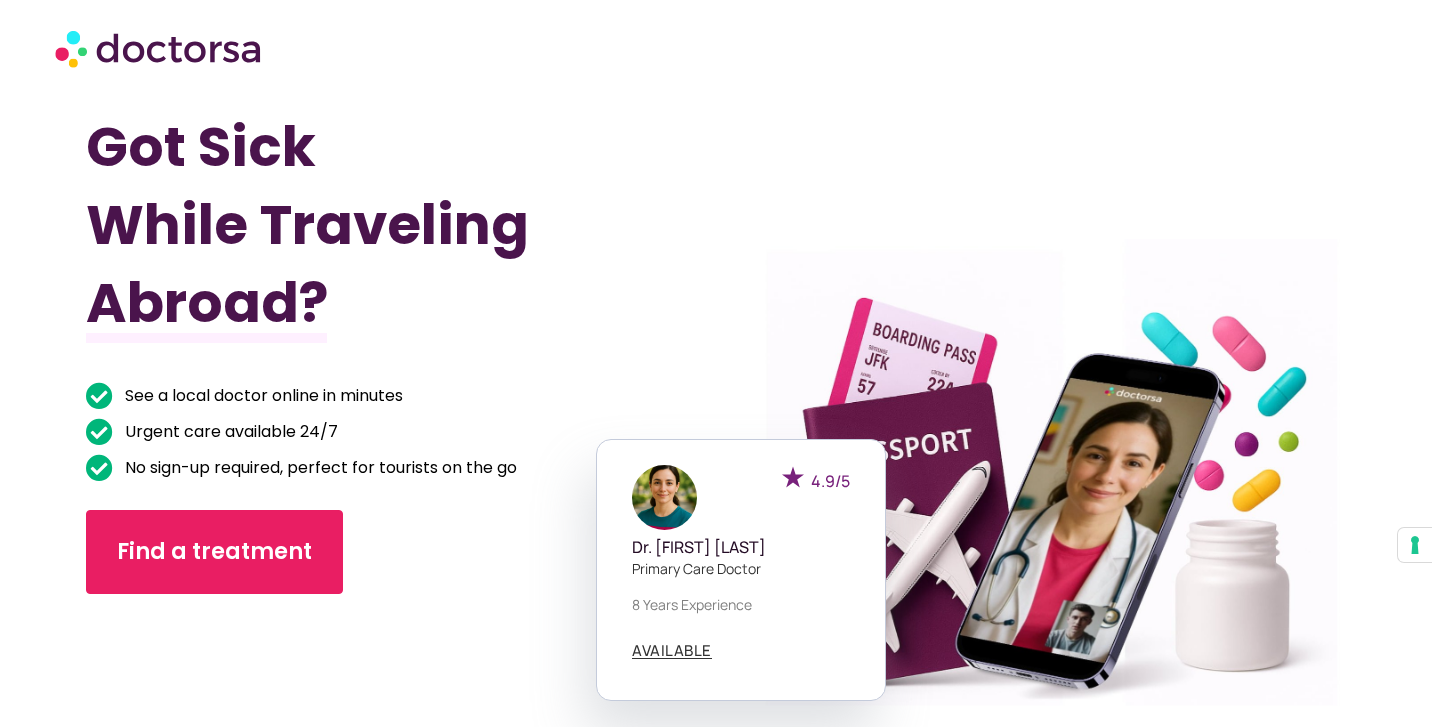 scroll, scrollTop: 0, scrollLeft: 0, axis: both 